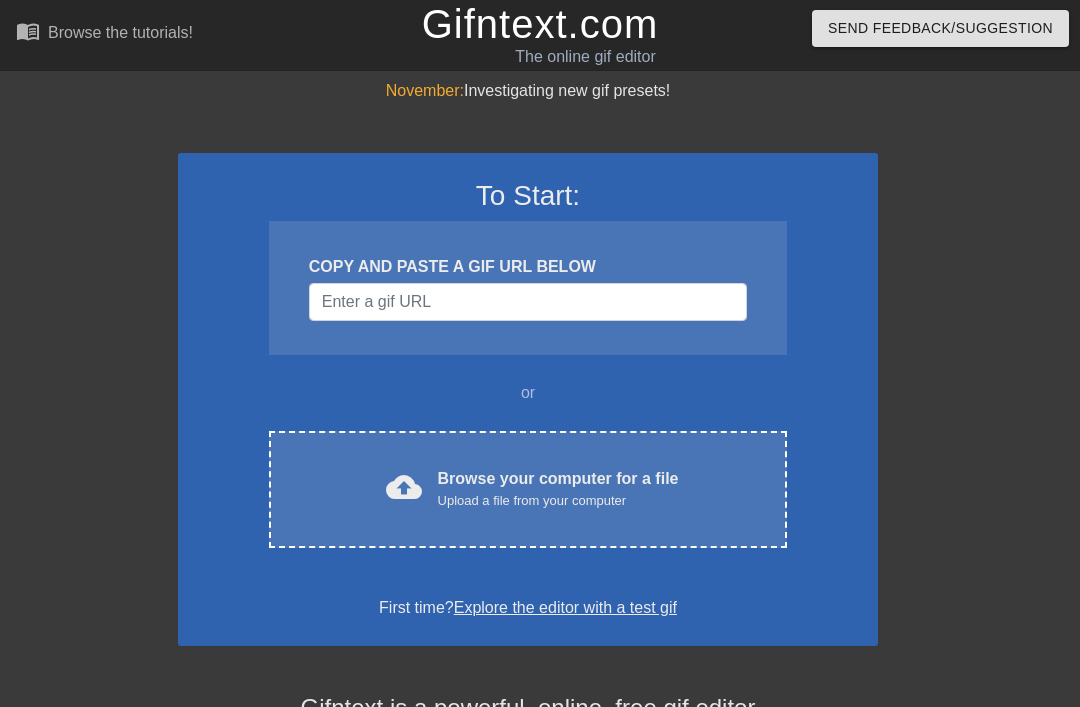 scroll, scrollTop: 0, scrollLeft: 0, axis: both 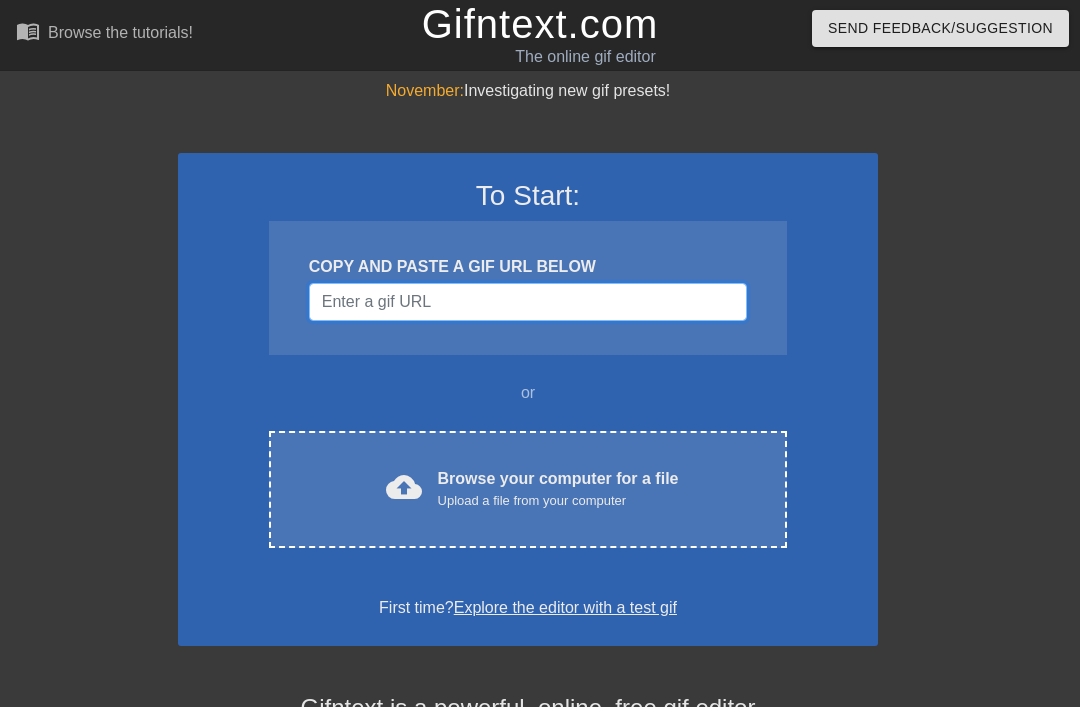 click at bounding box center [528, 302] 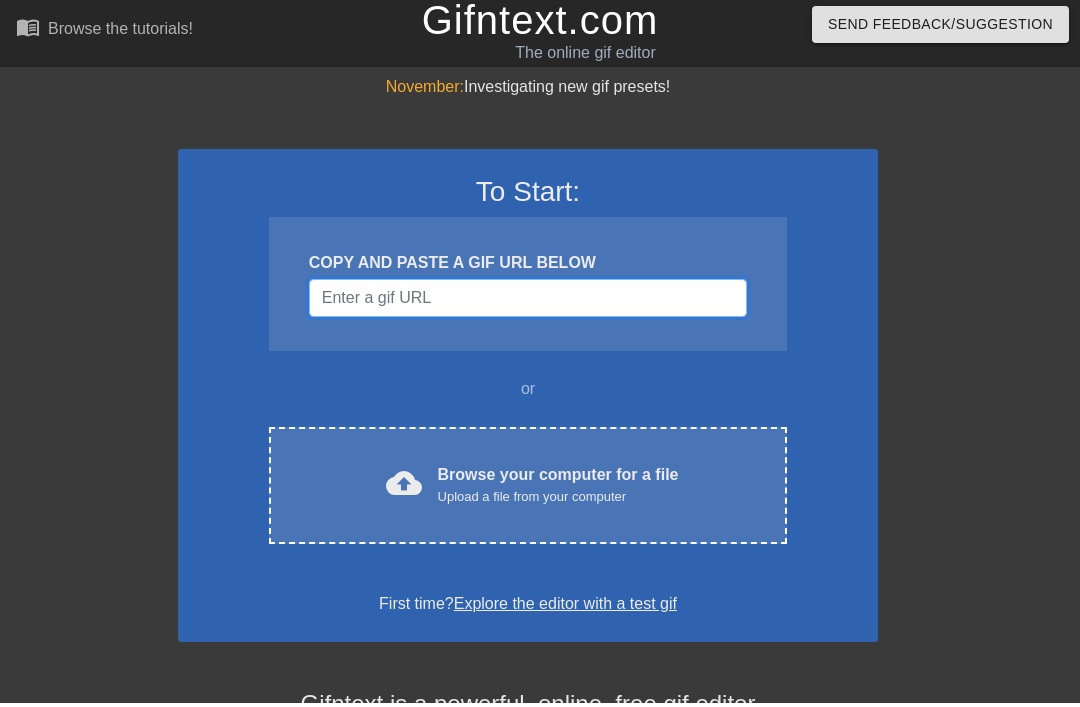 click at bounding box center (528, 302) 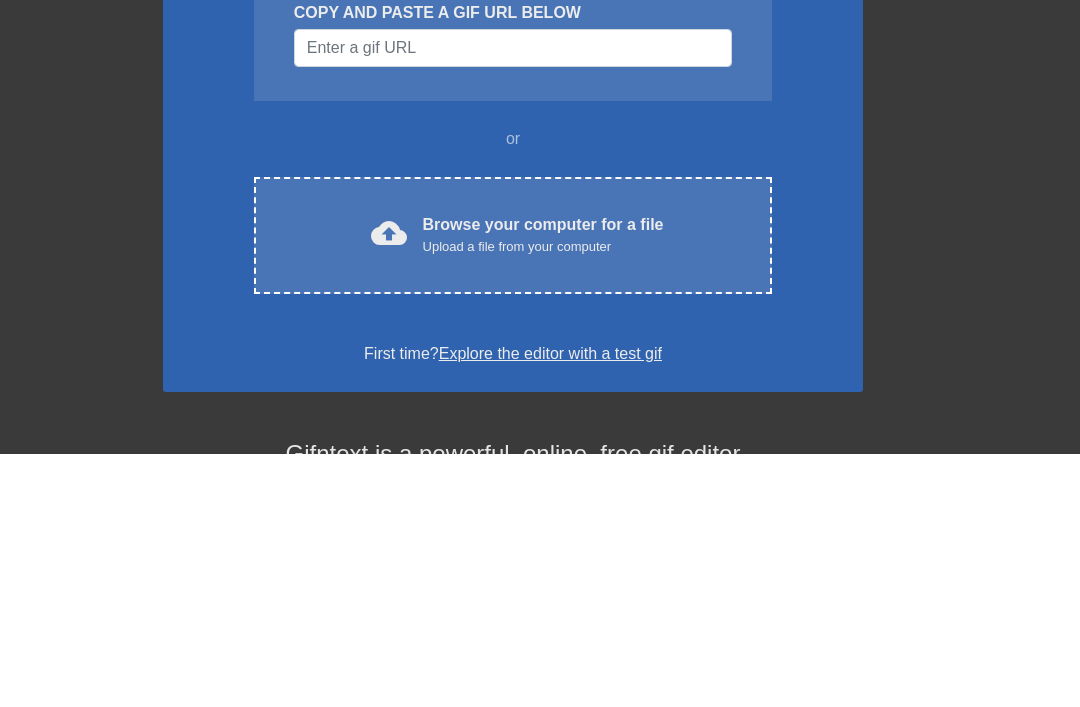 click on "cloud_upload Browse your computer for a file Upload a file from your computer" at bounding box center [513, 489] 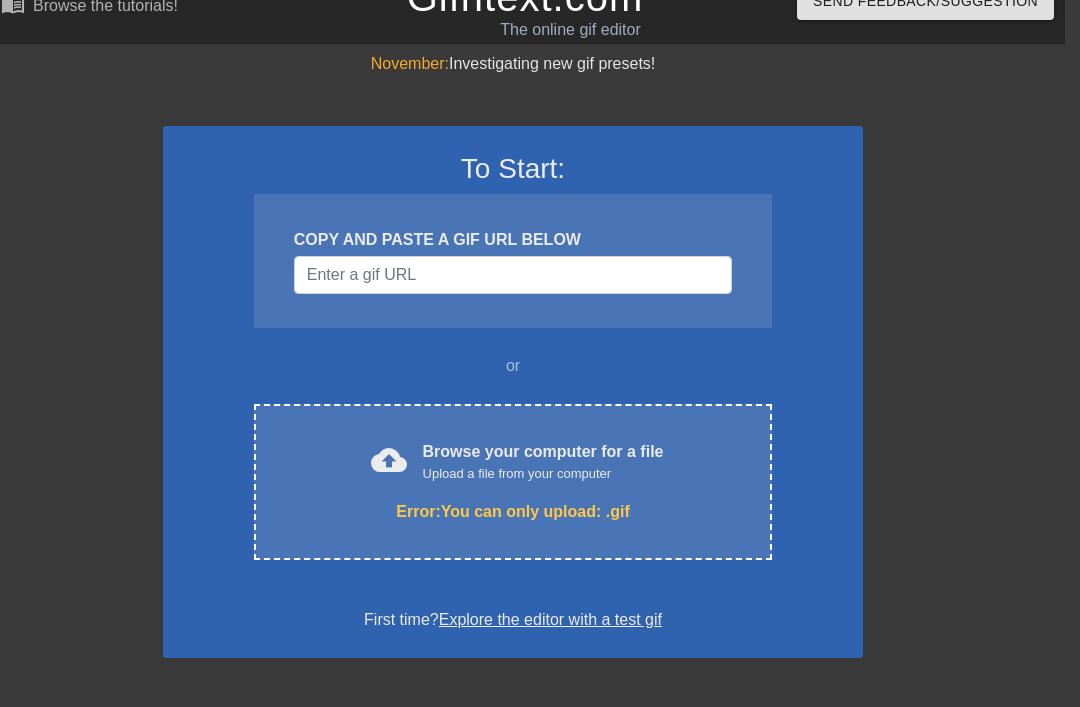 scroll, scrollTop: 0, scrollLeft: 15, axis: horizontal 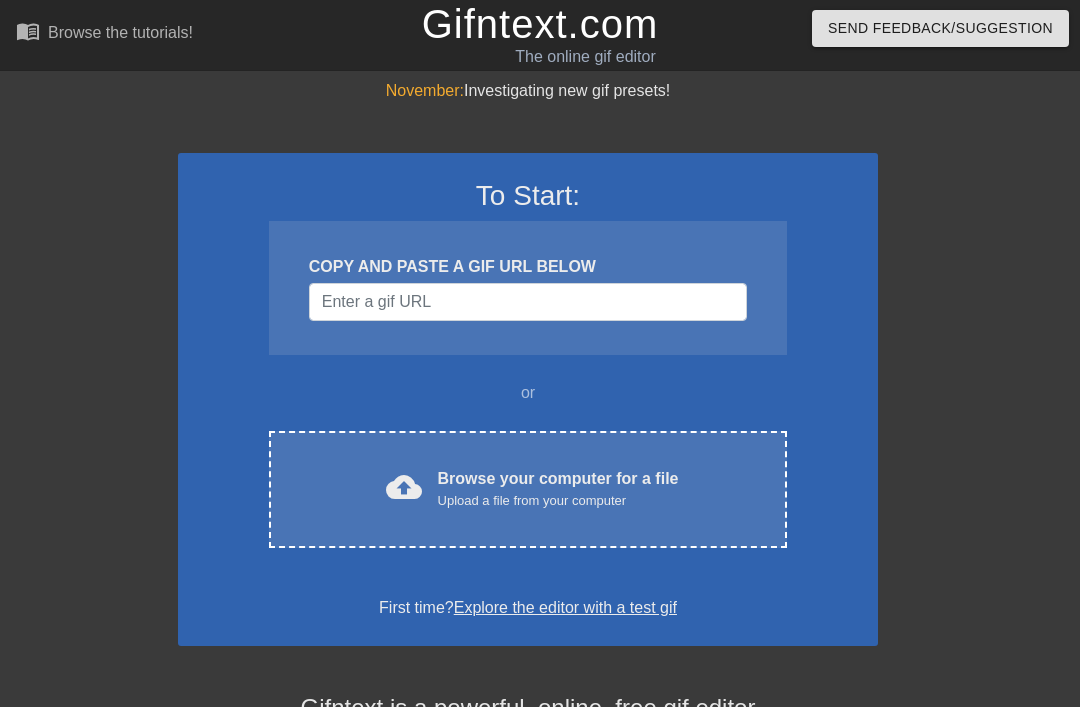 click on "Browse your computer for a file Upload a file from your computer" at bounding box center [558, 489] 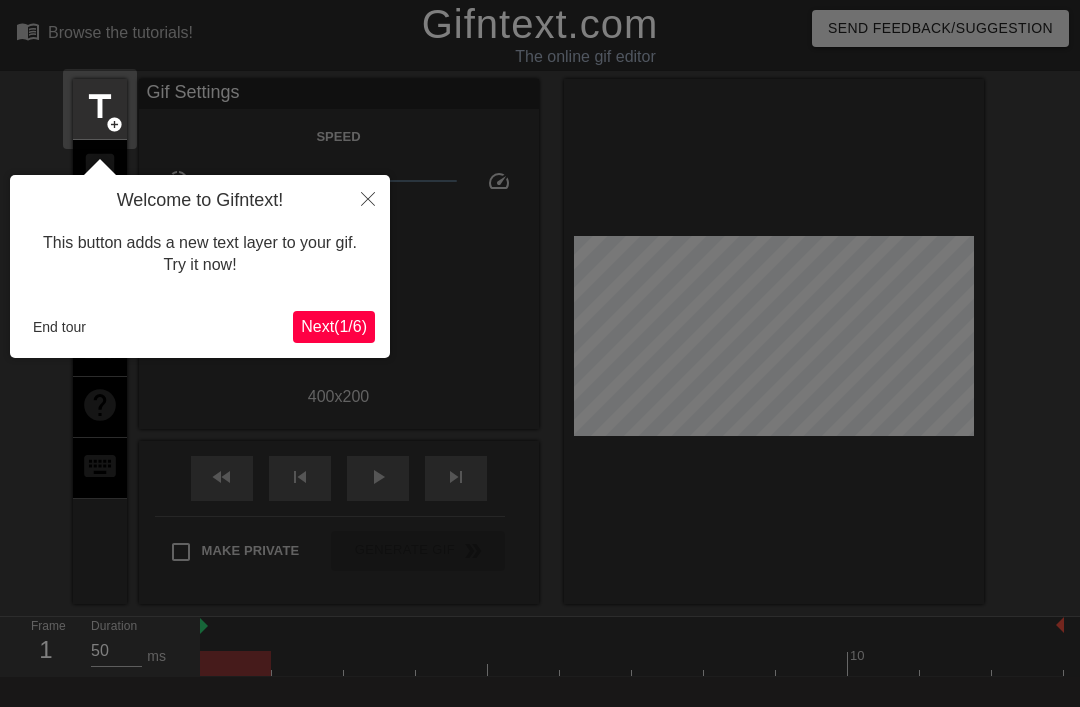 scroll, scrollTop: 49, scrollLeft: 0, axis: vertical 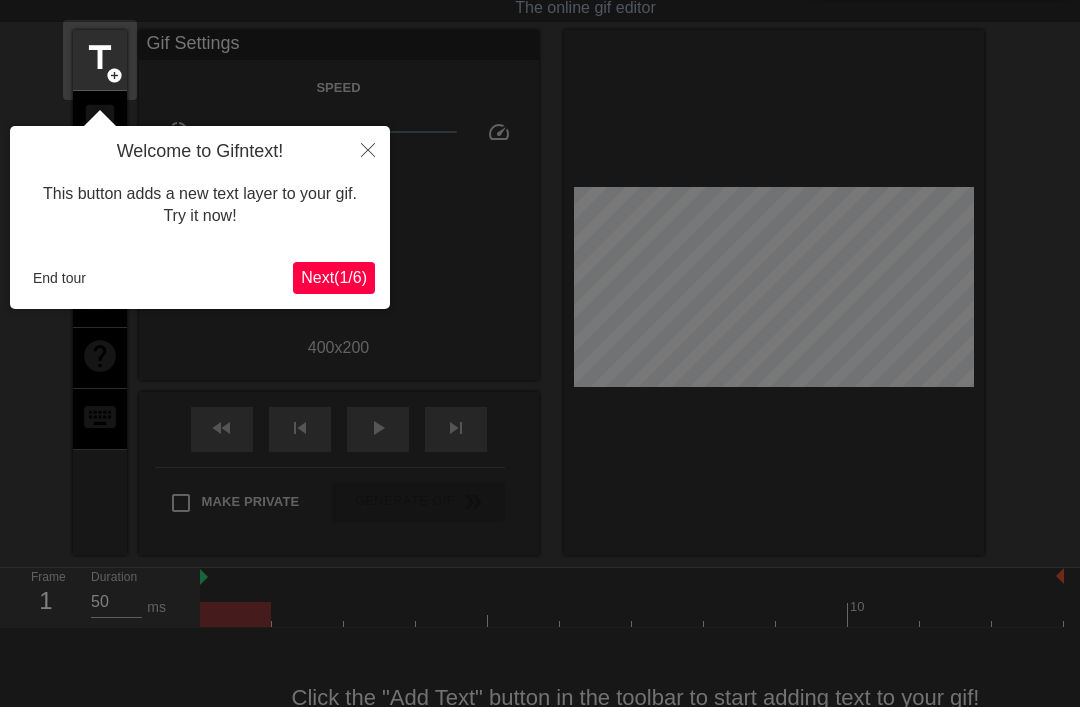 click at bounding box center [368, 149] 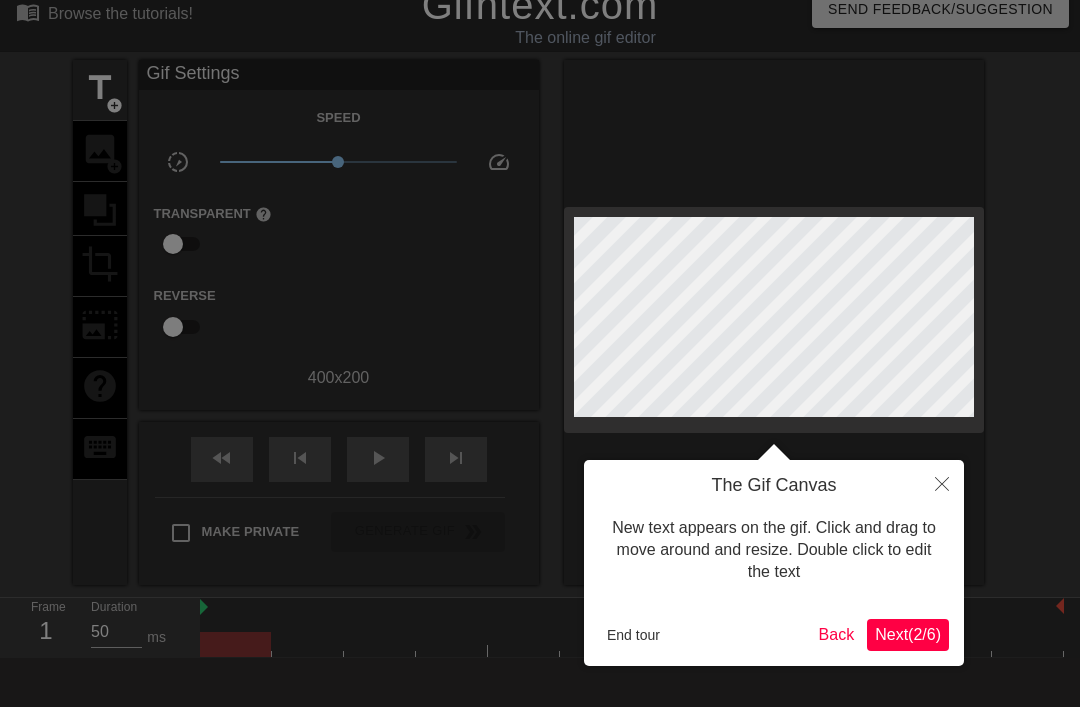 scroll, scrollTop: 6, scrollLeft: 0, axis: vertical 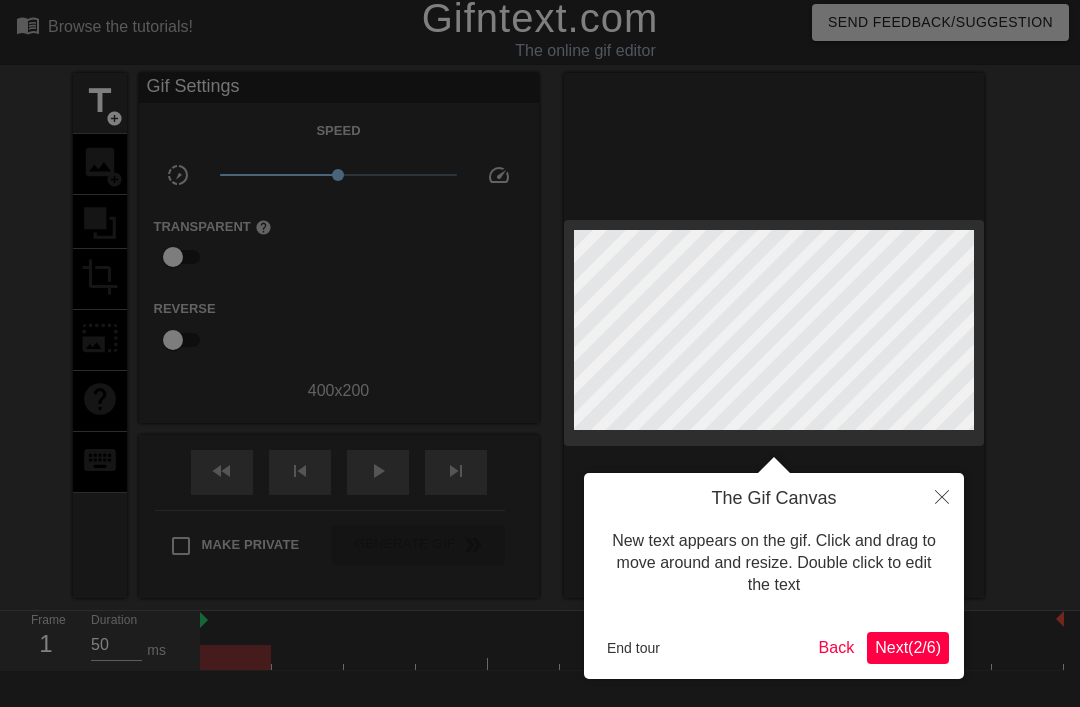click on "Next  ( 2 / 6 )" at bounding box center [908, 647] 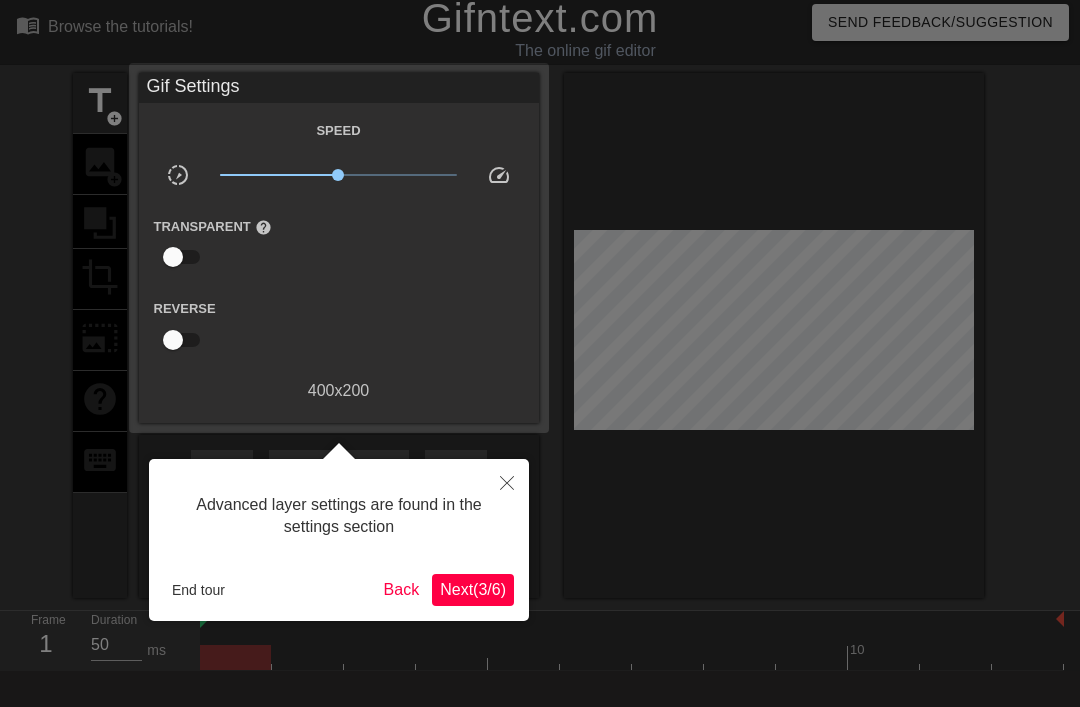 scroll, scrollTop: 49, scrollLeft: 0, axis: vertical 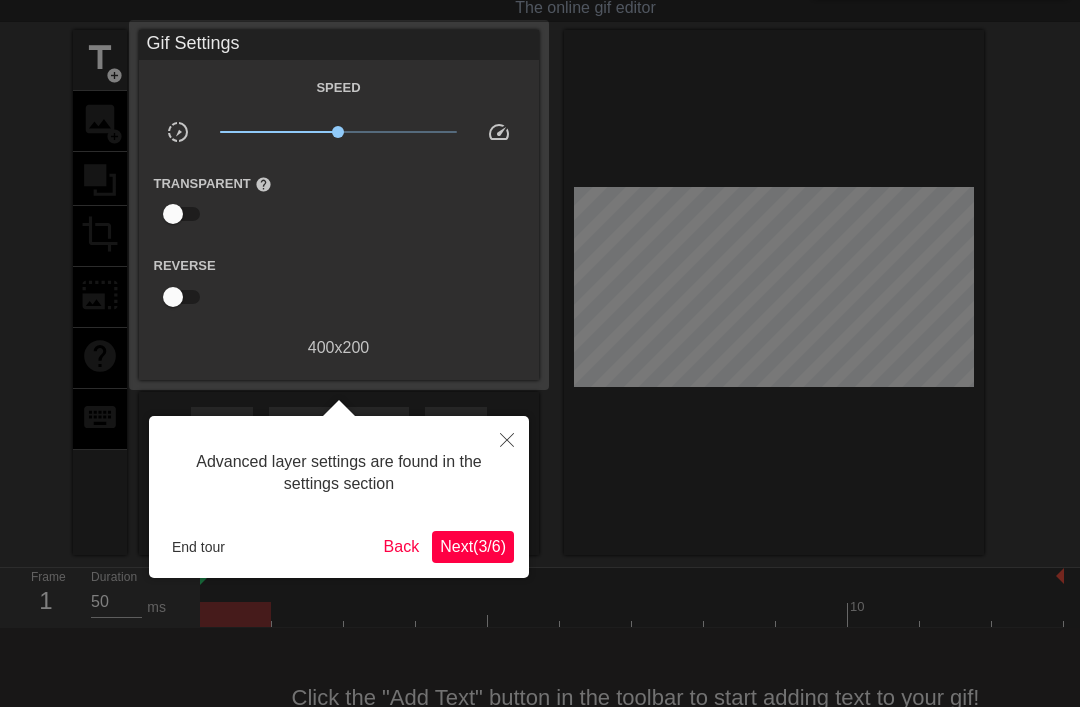 click on "Next  ( 3 / 6 )" at bounding box center (473, 546) 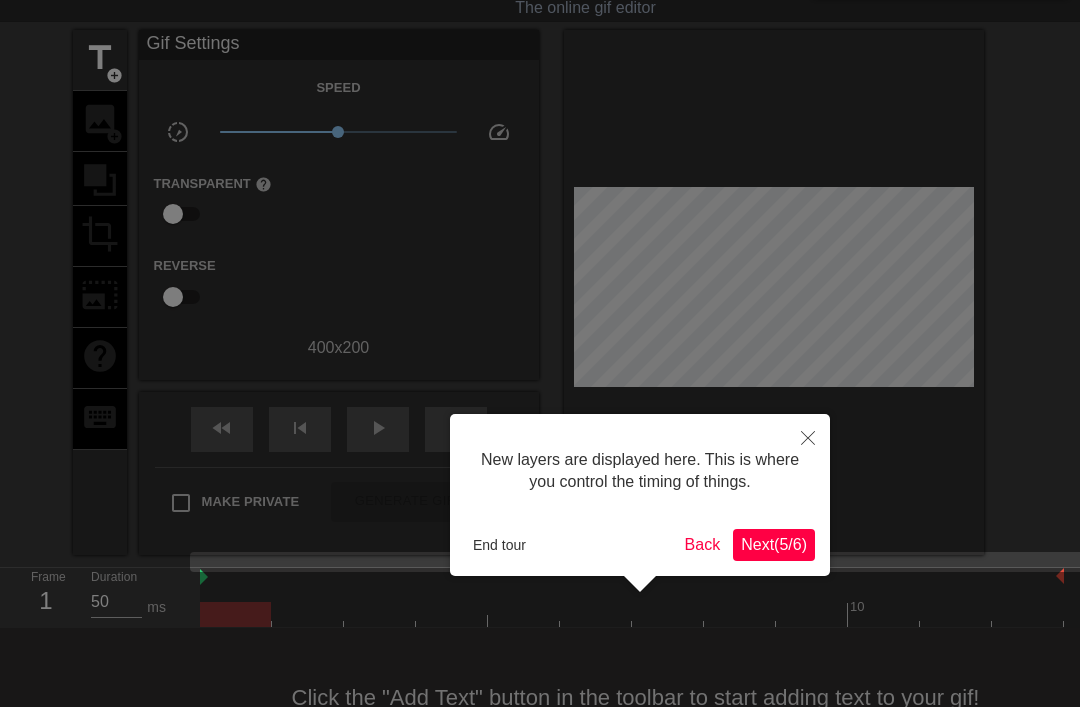click on "Next  ( 5 / 6 )" at bounding box center [774, 544] 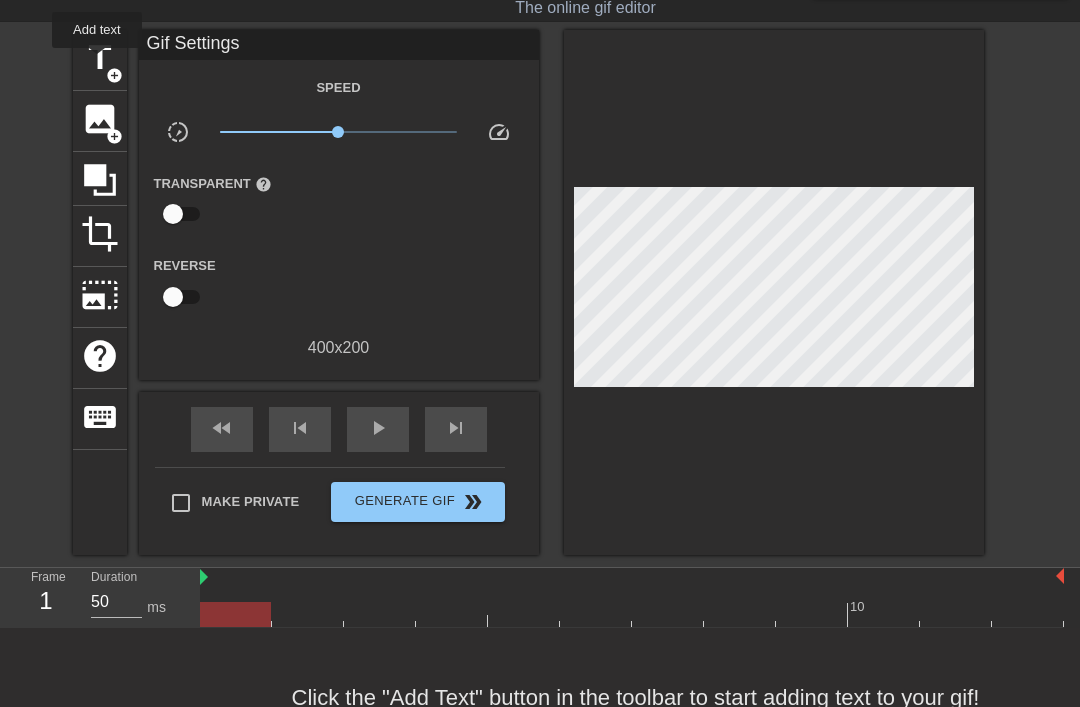 click on "title" at bounding box center (100, 58) 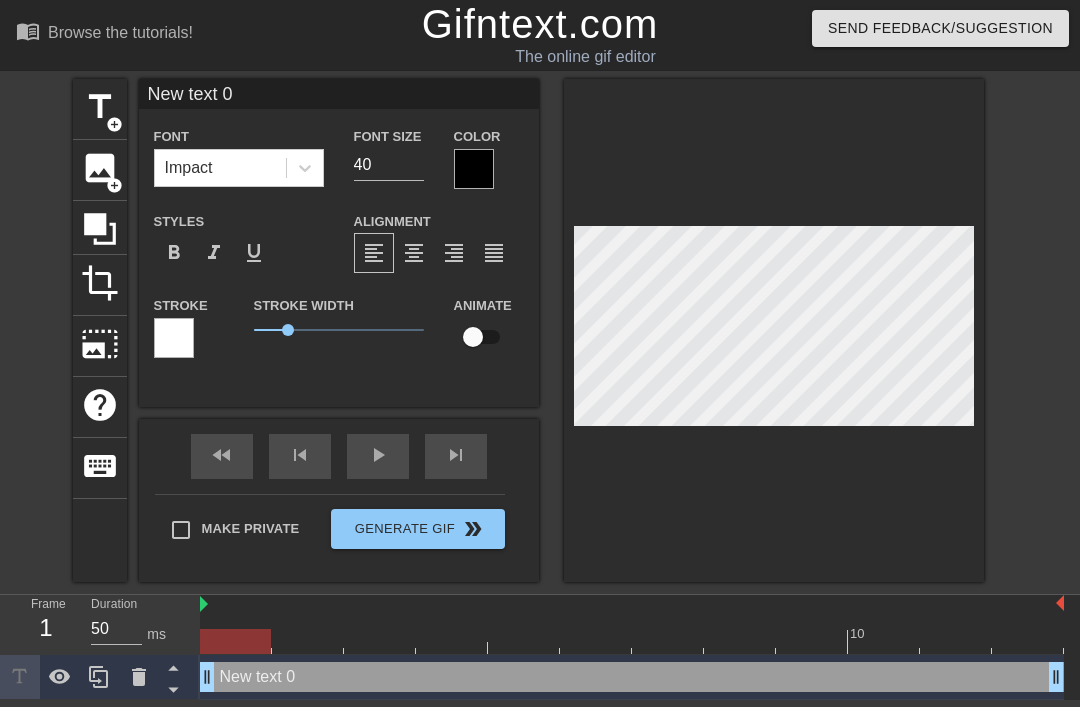 scroll, scrollTop: 0, scrollLeft: 0, axis: both 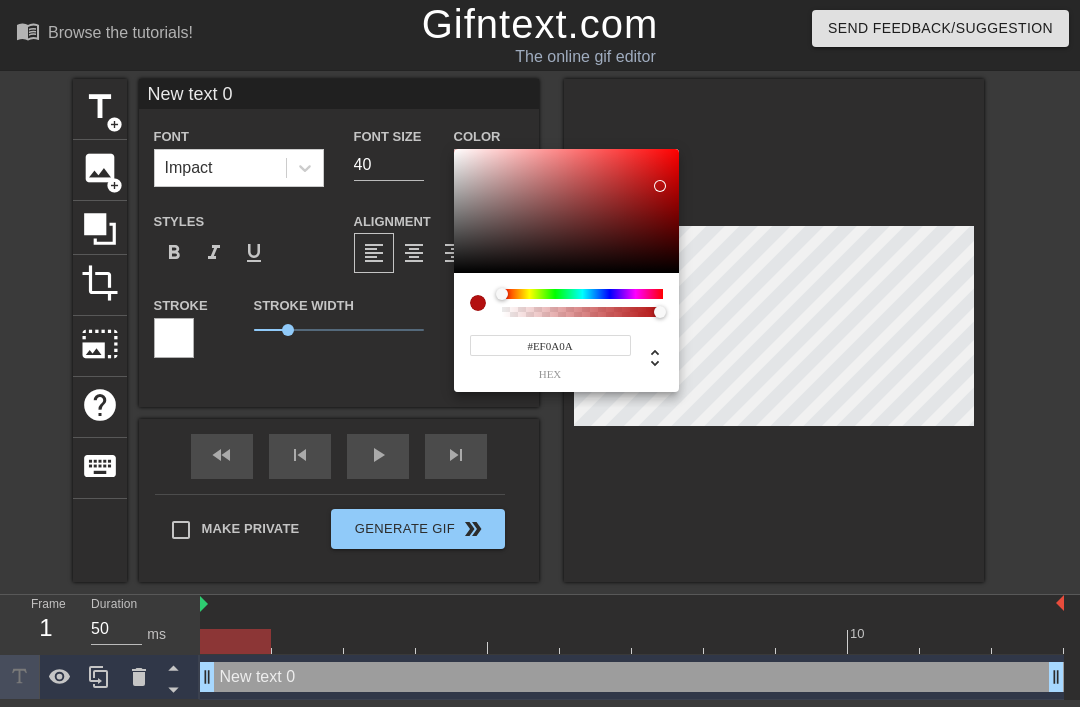 type on "#FF0000" 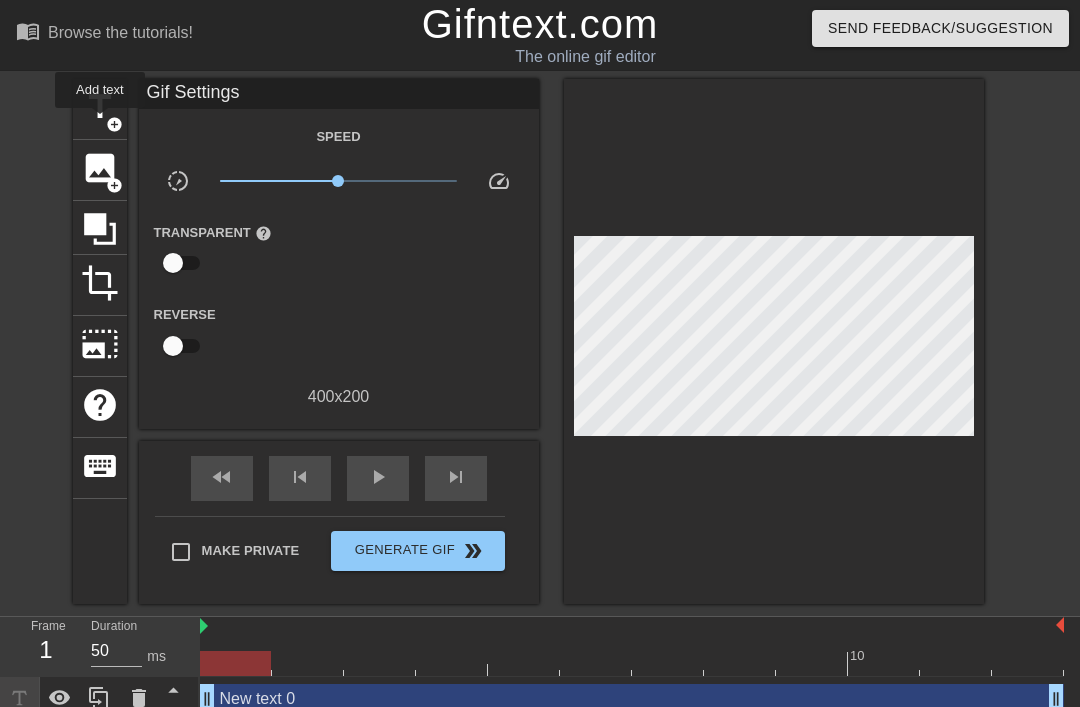 click on "title" at bounding box center [100, 107] 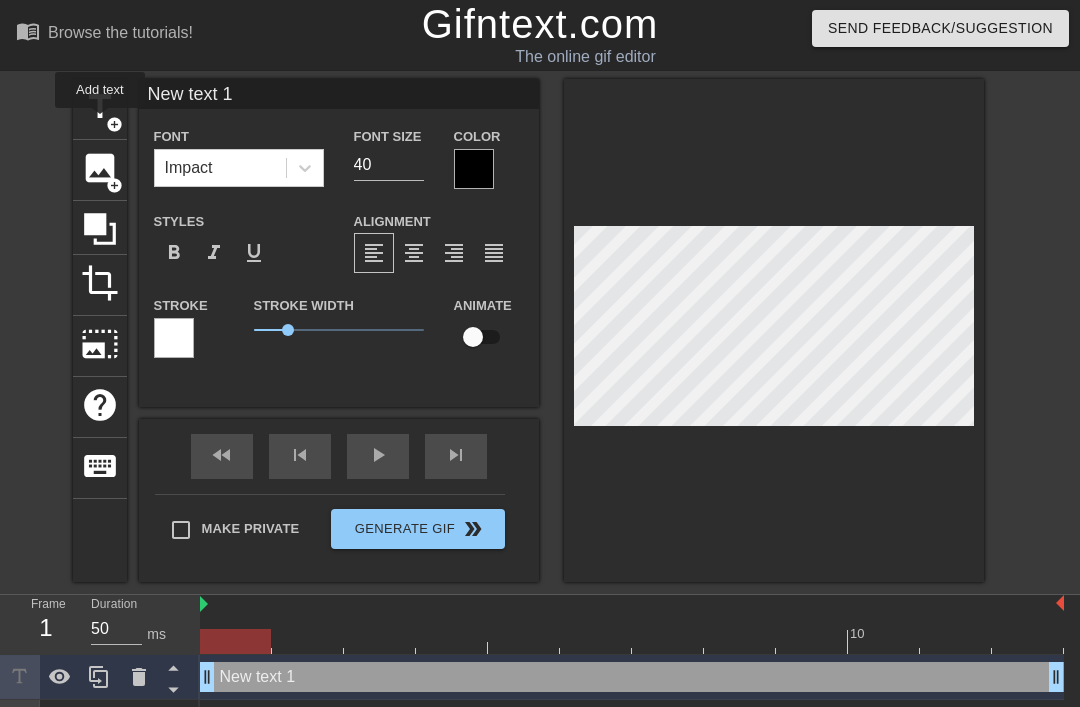 click on "40" at bounding box center [389, 165] 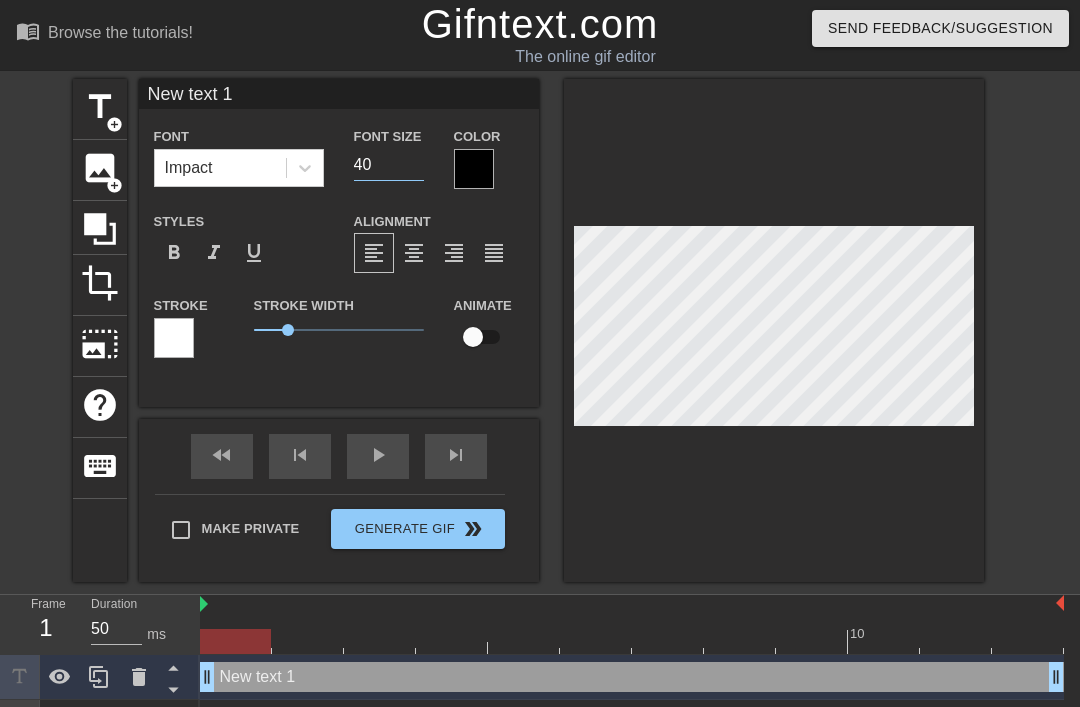 type on "4" 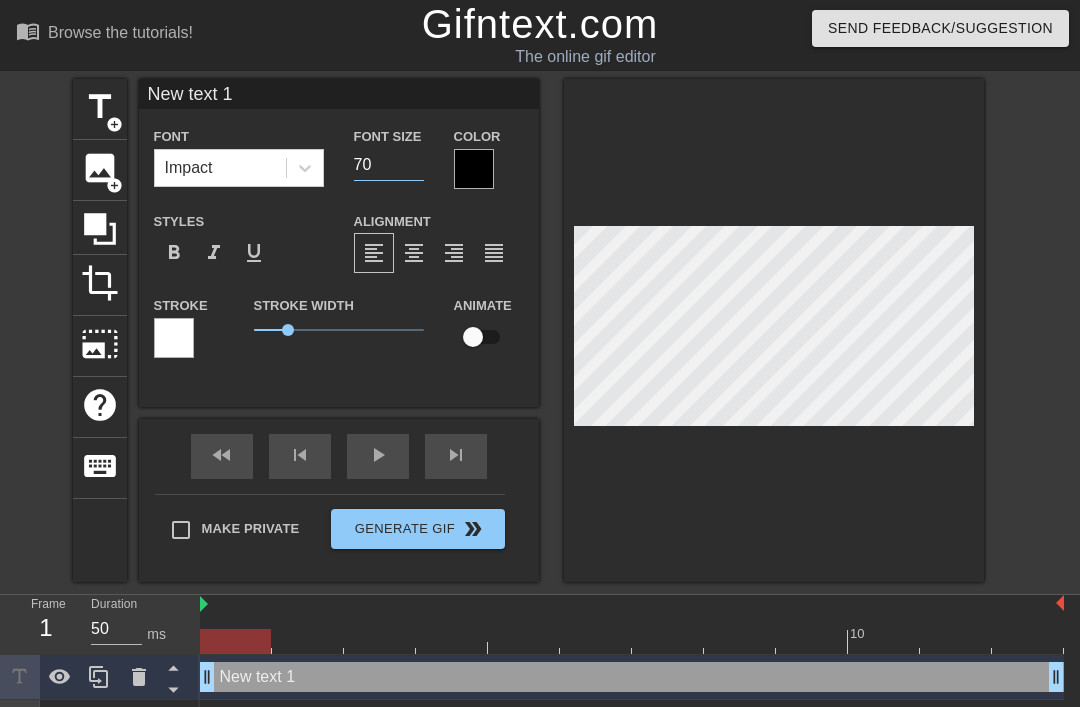 type on "70" 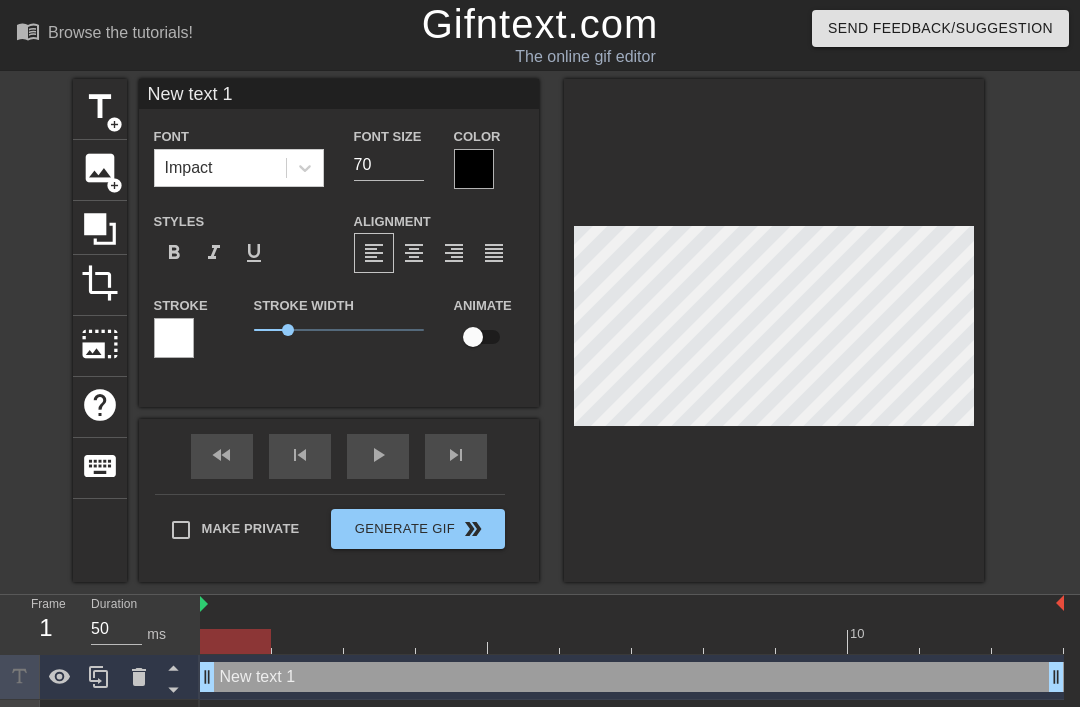 click at bounding box center [474, 169] 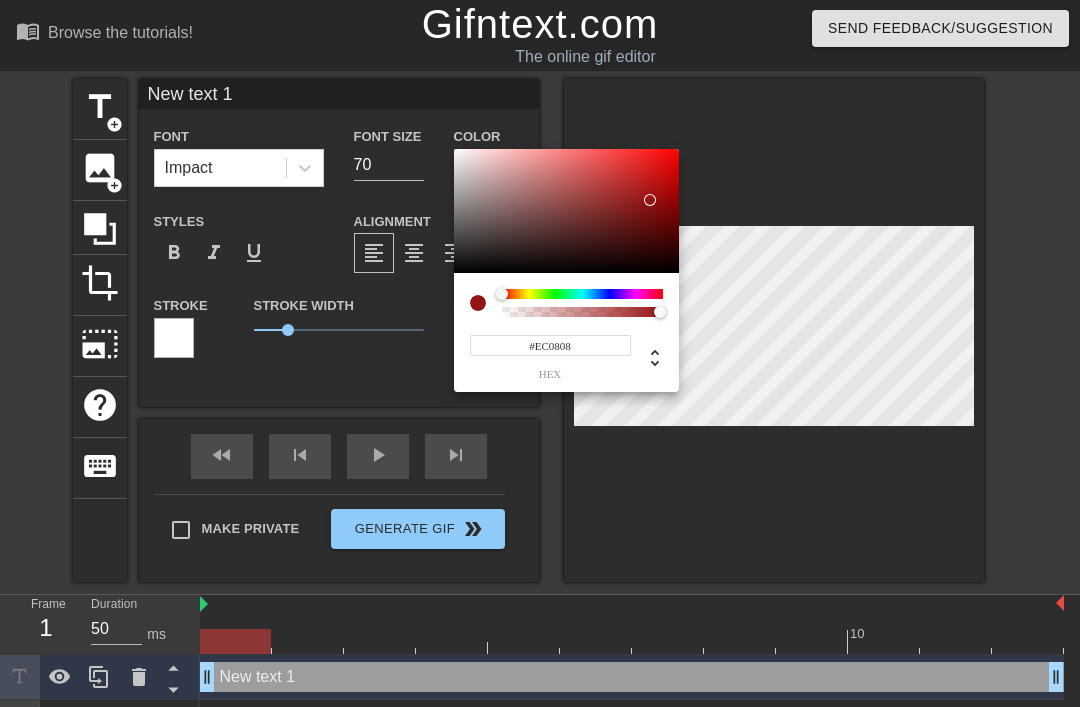 type on "#FF0000" 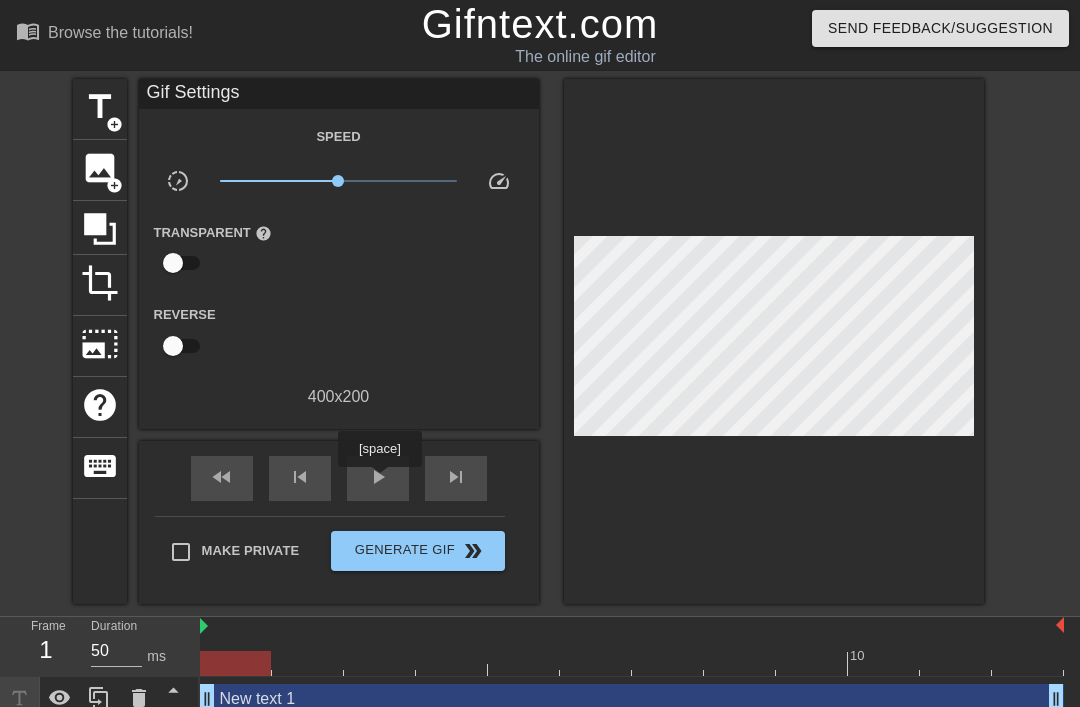click on "play_arrow" at bounding box center [378, 477] 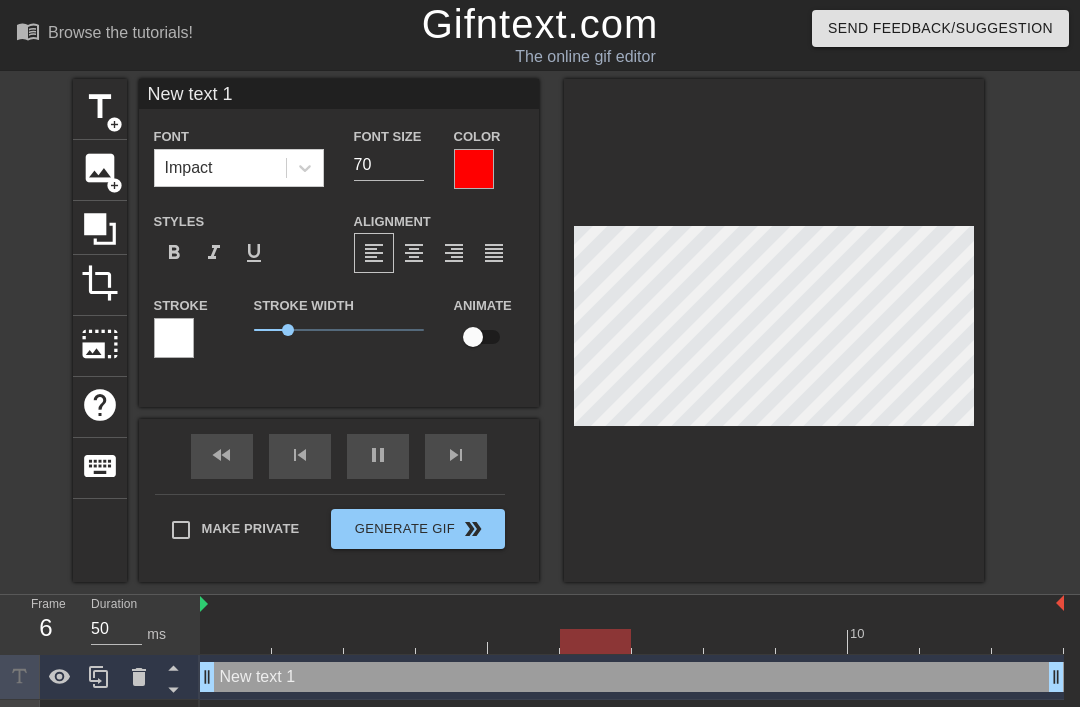 type on "New text 0" 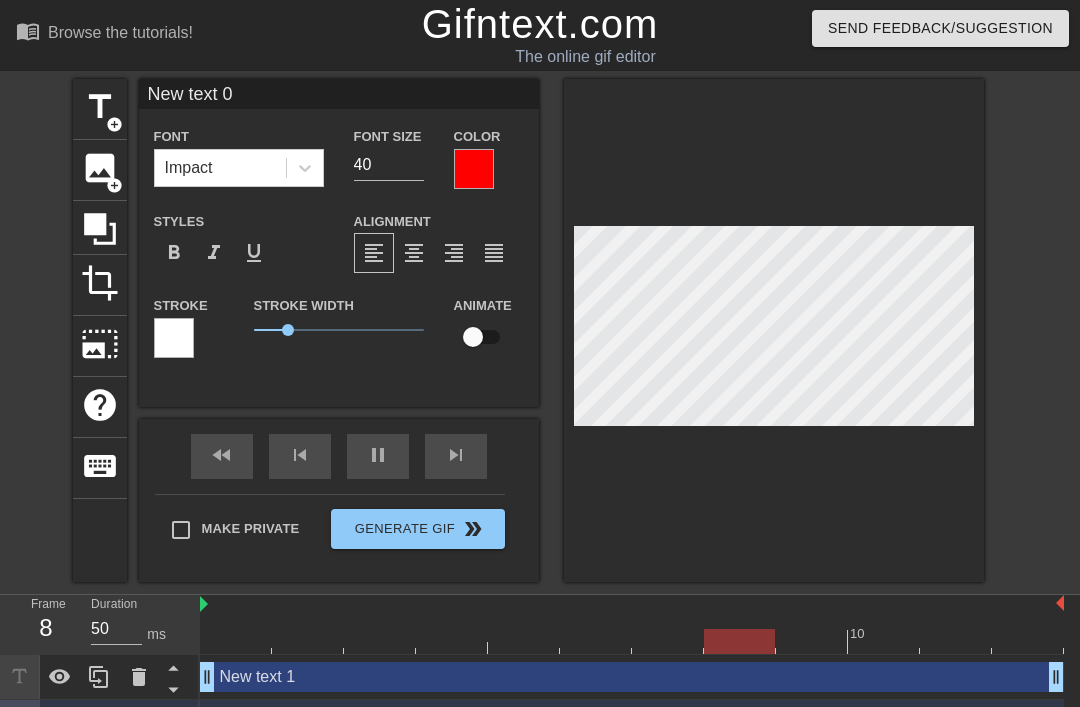 type on "New text 1" 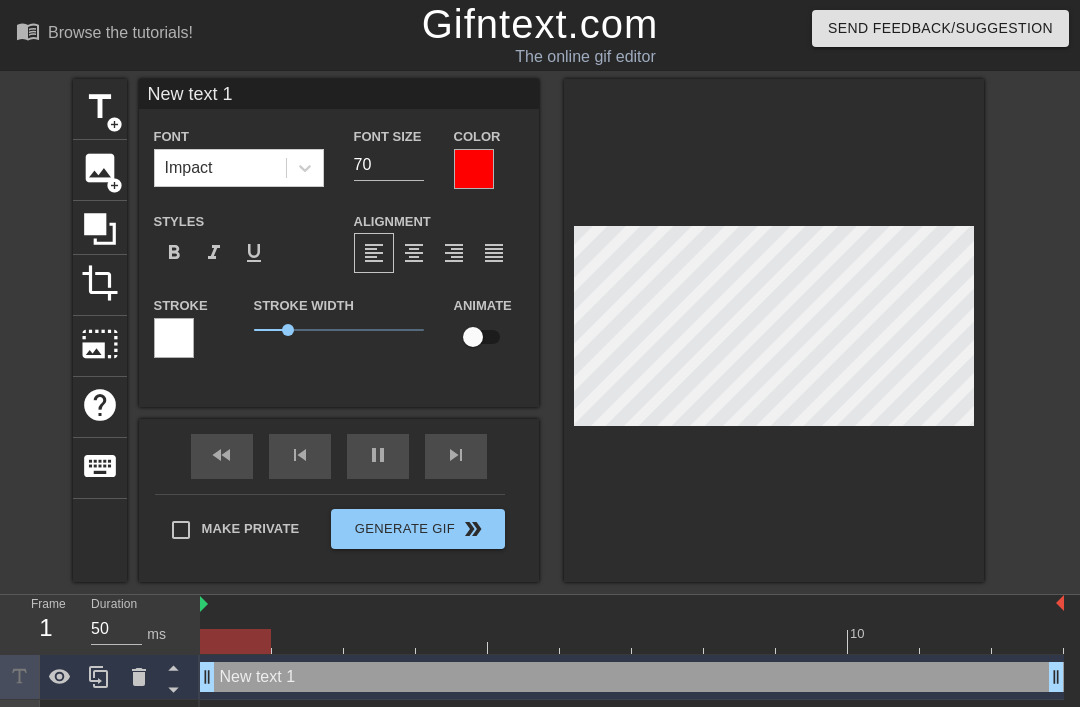 click on "format_bold" at bounding box center (174, 253) 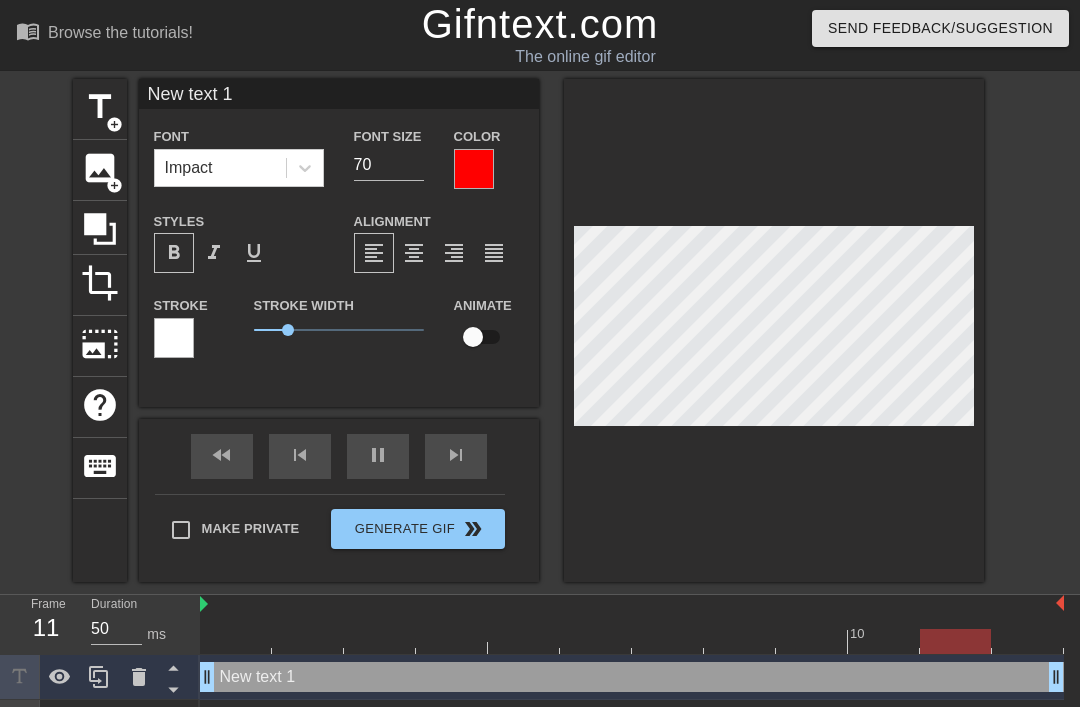 click on "format_underline" at bounding box center [254, 253] 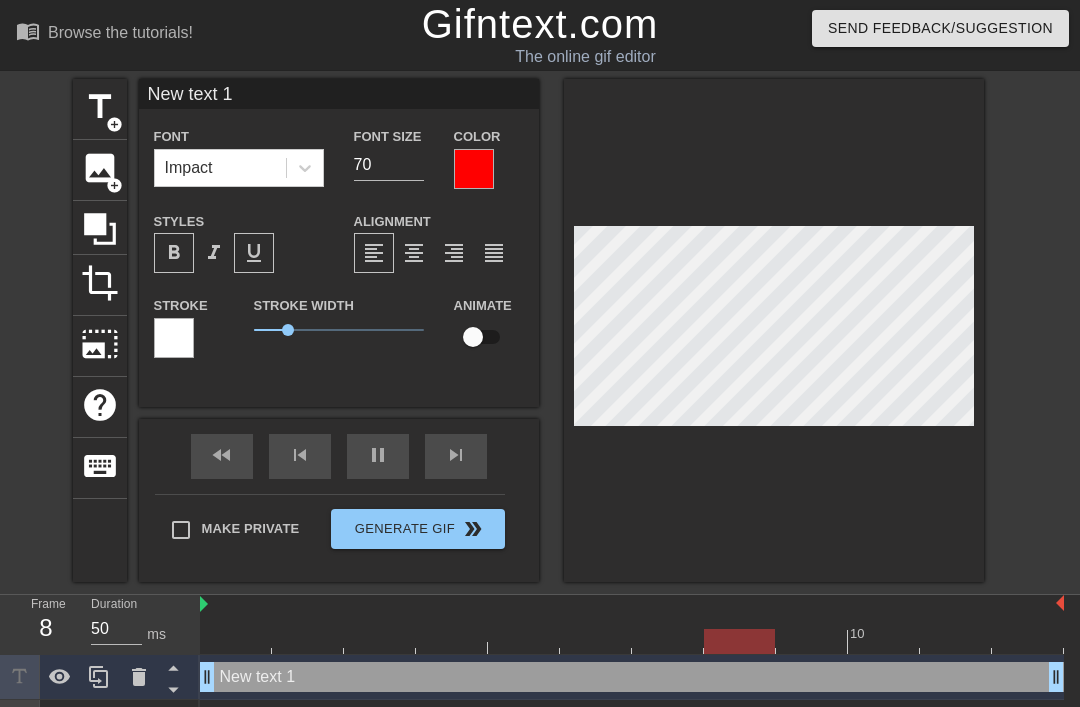 click on "format_italic" at bounding box center [214, 253] 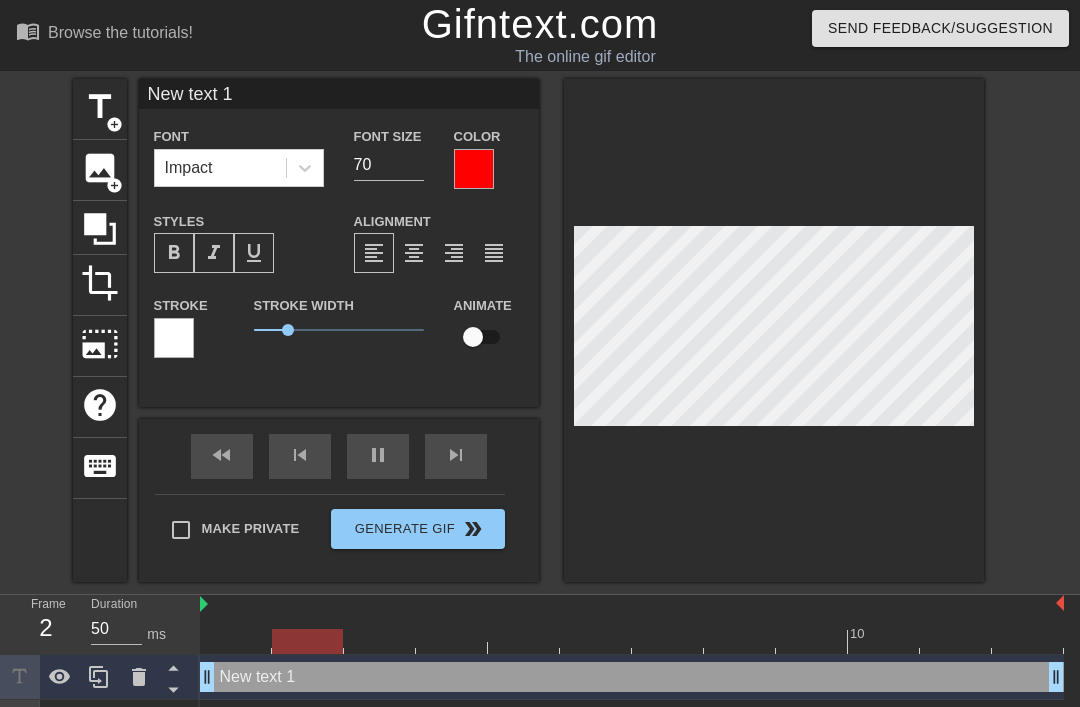 click on "format_italic" at bounding box center [214, 253] 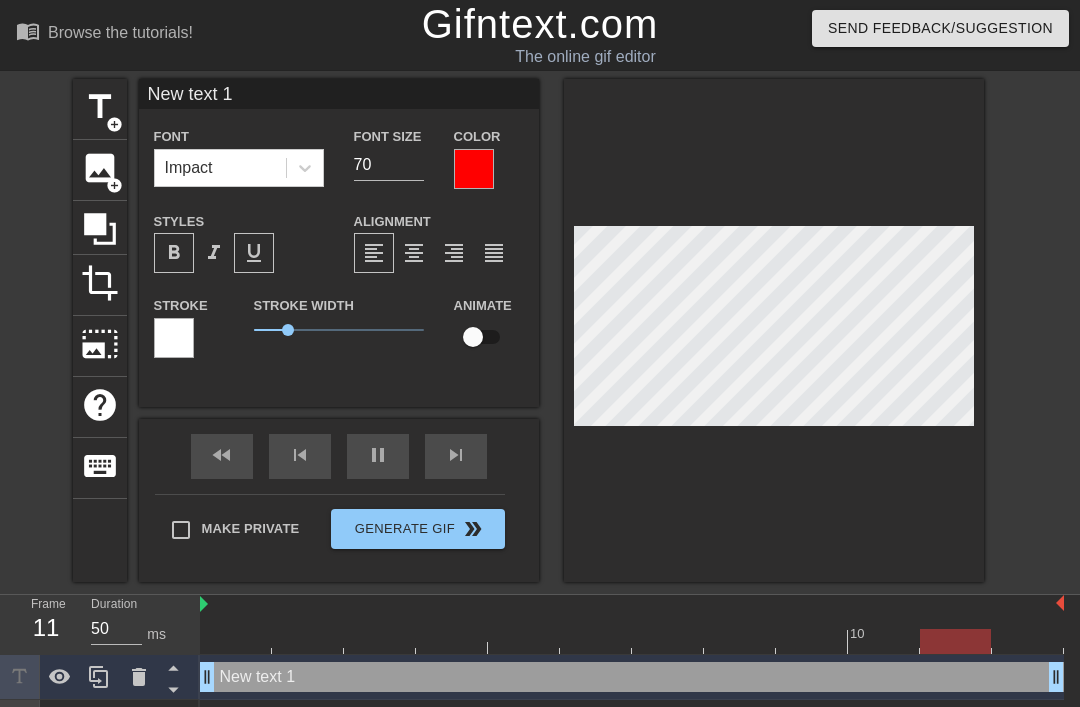 click on "format_underline" at bounding box center (254, 253) 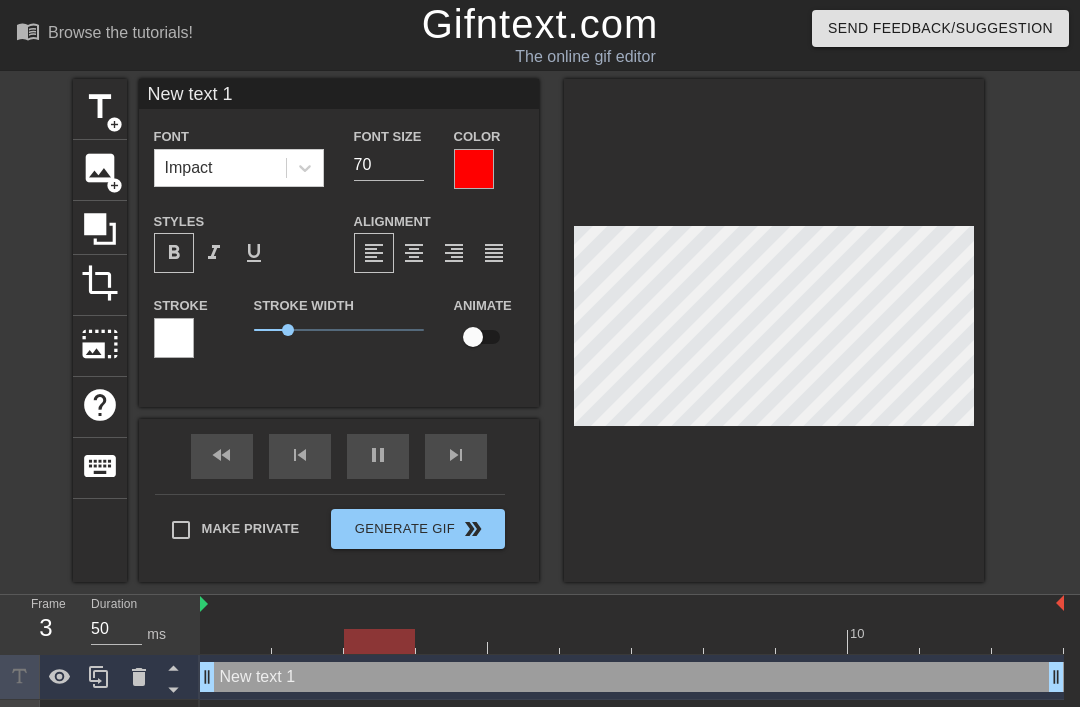 click on "format_bold" at bounding box center (174, 253) 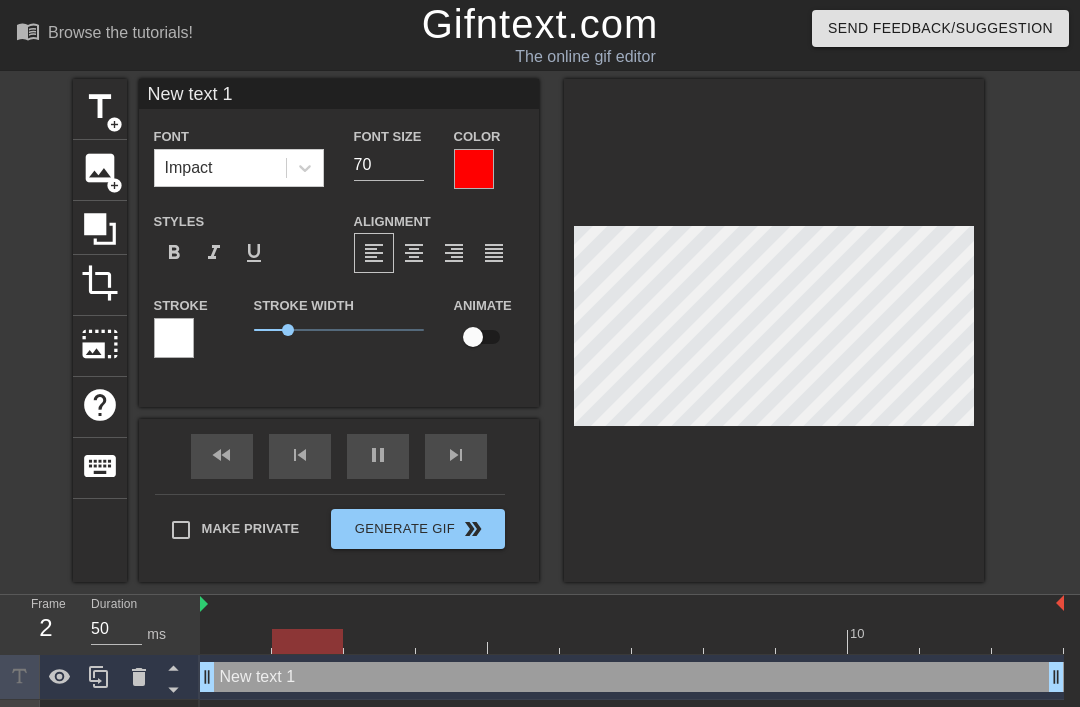 click on "format_bold" at bounding box center (174, 253) 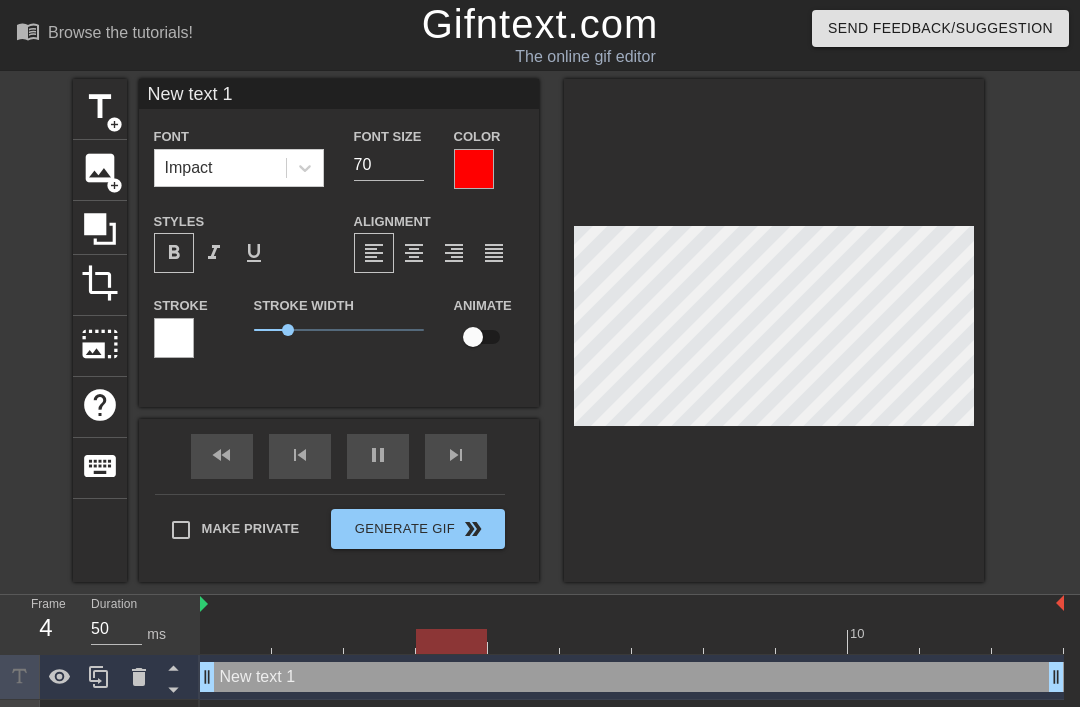 click on "format_align_justify" at bounding box center (494, 253) 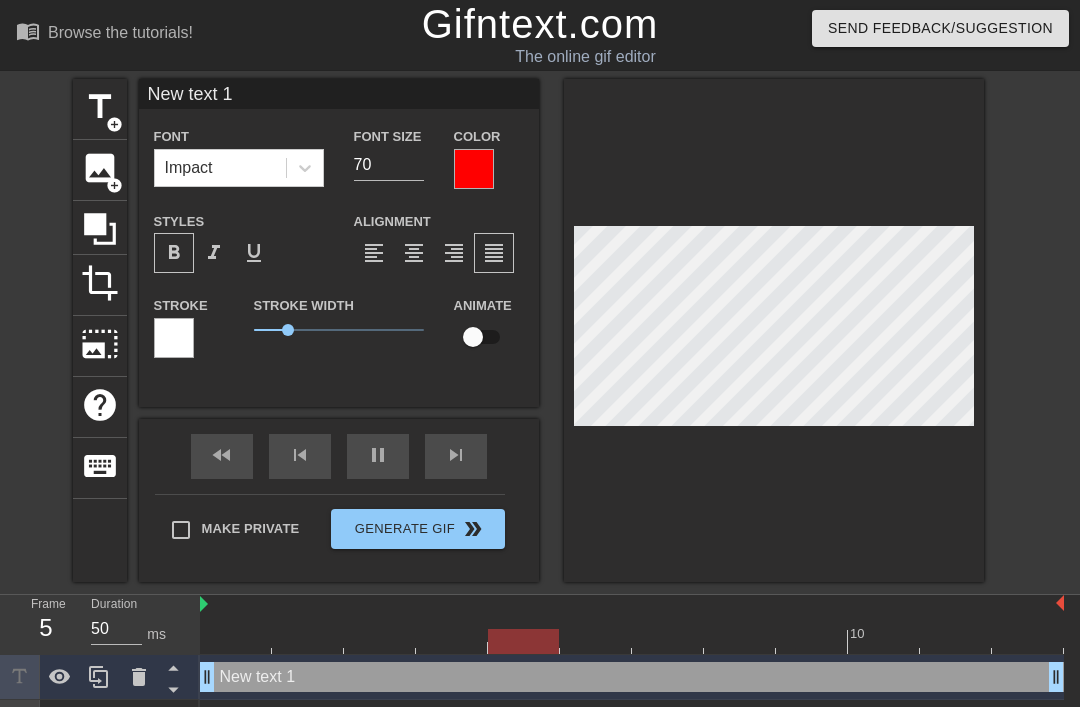 click on "keyboard" at bounding box center [100, 466] 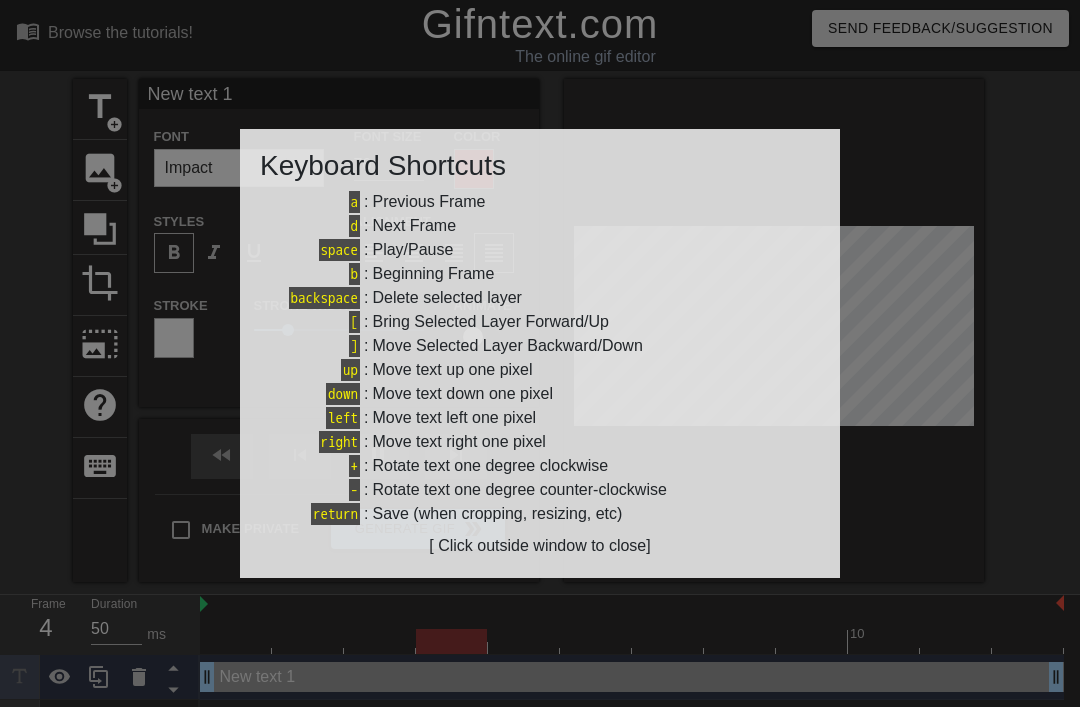 click on "Keyboard Shortcuts" at bounding box center [540, 166] 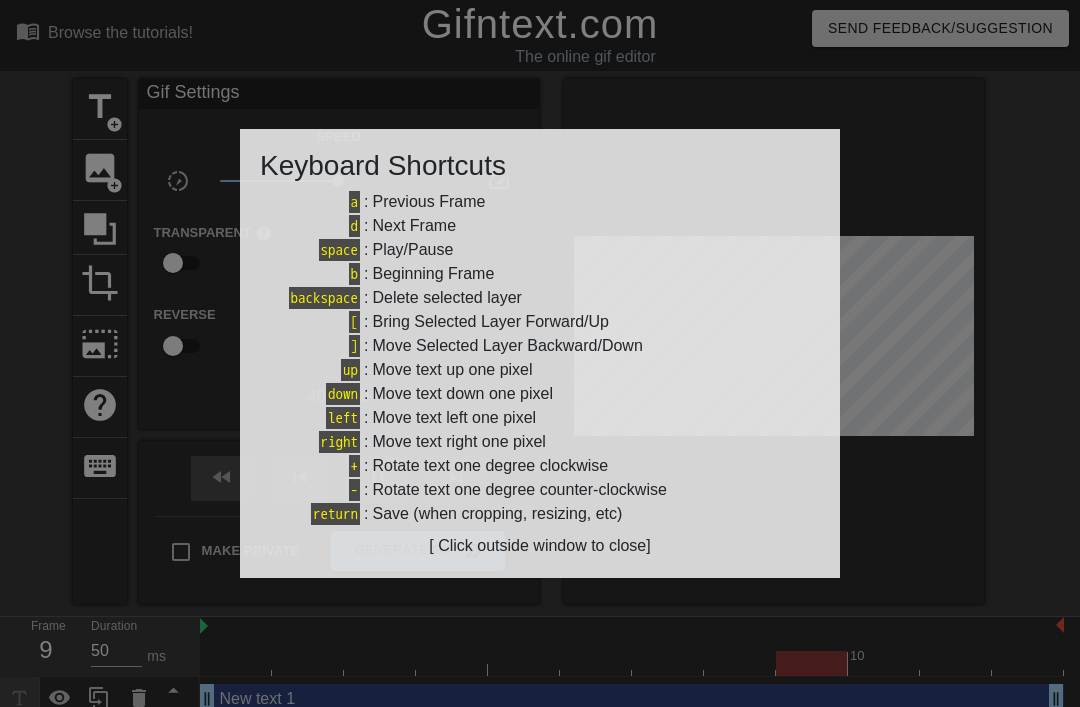 click at bounding box center (540, 353) 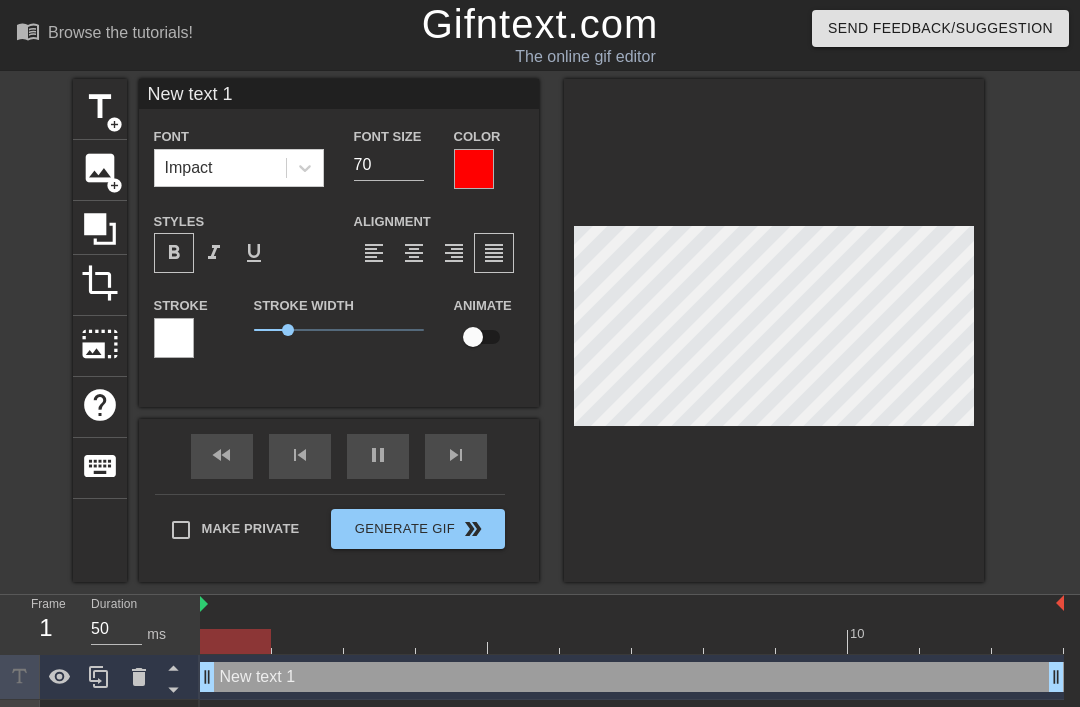 scroll, scrollTop: 0, scrollLeft: 4, axis: horizontal 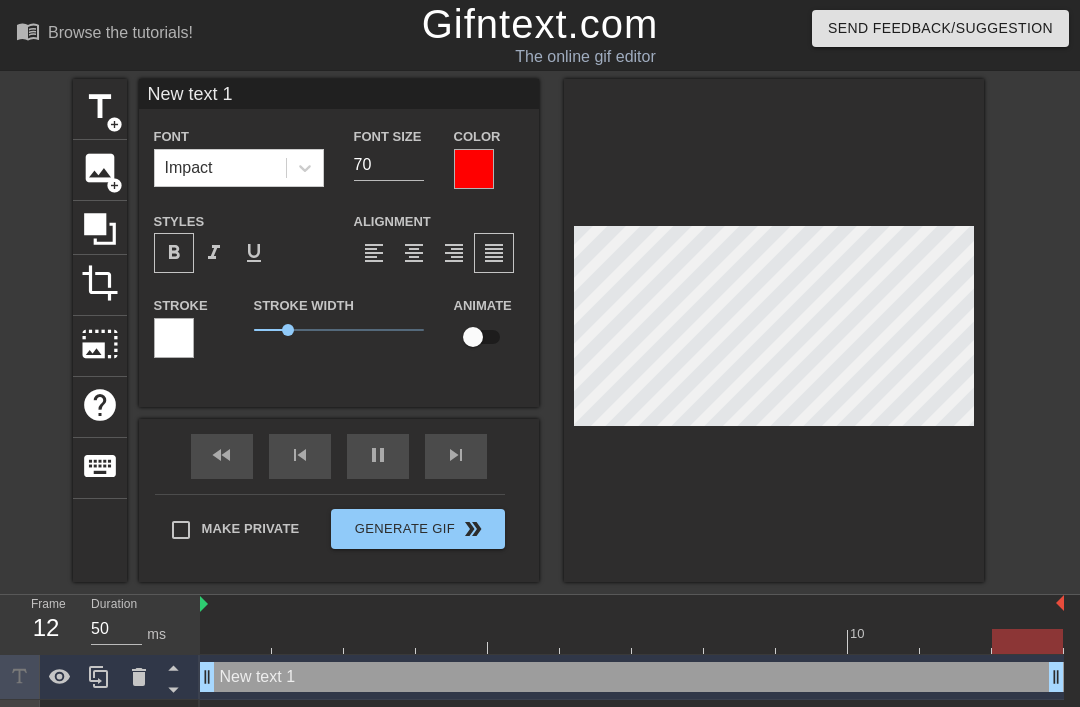 type on "New text1" 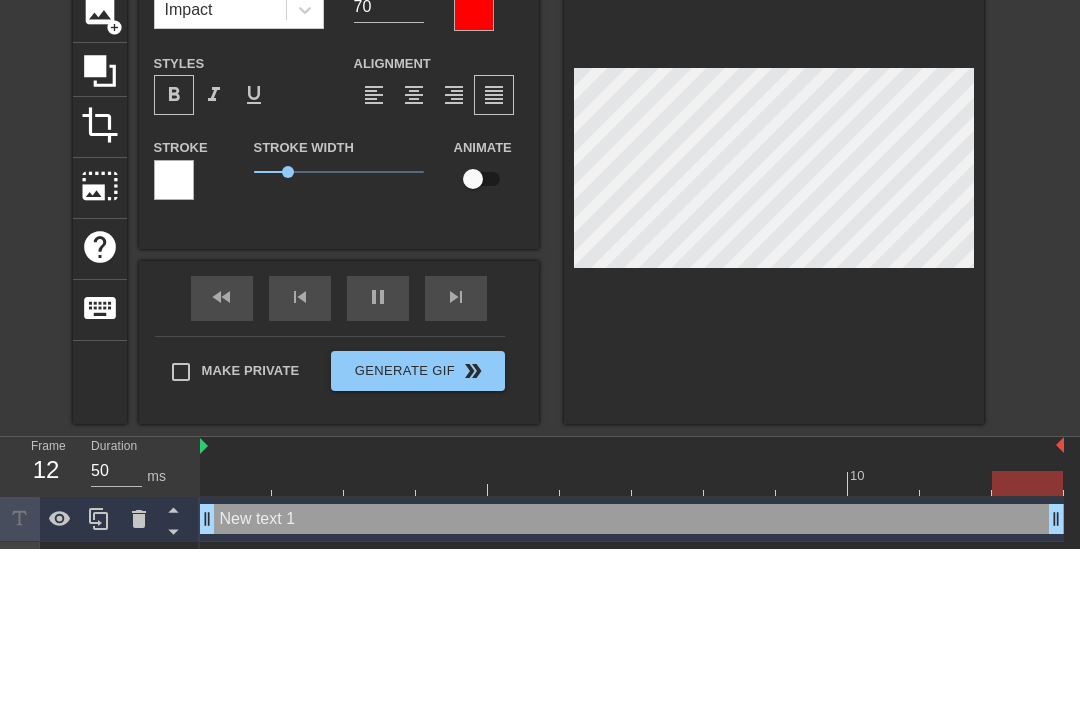 type on "New tex1" 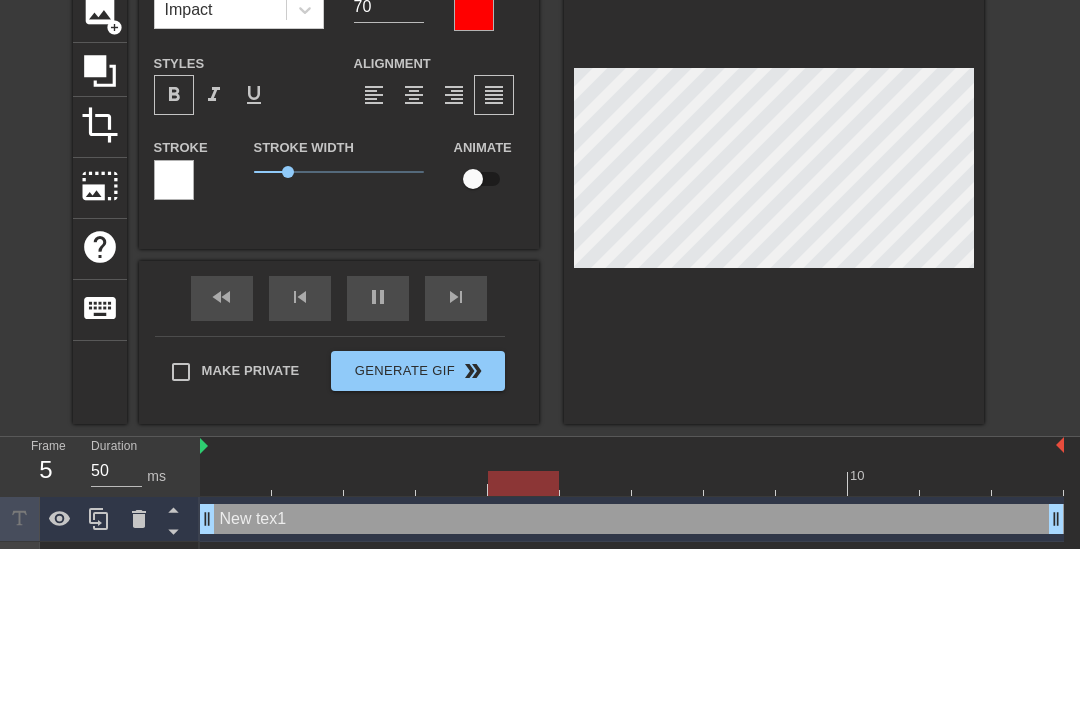 type on "New te1" 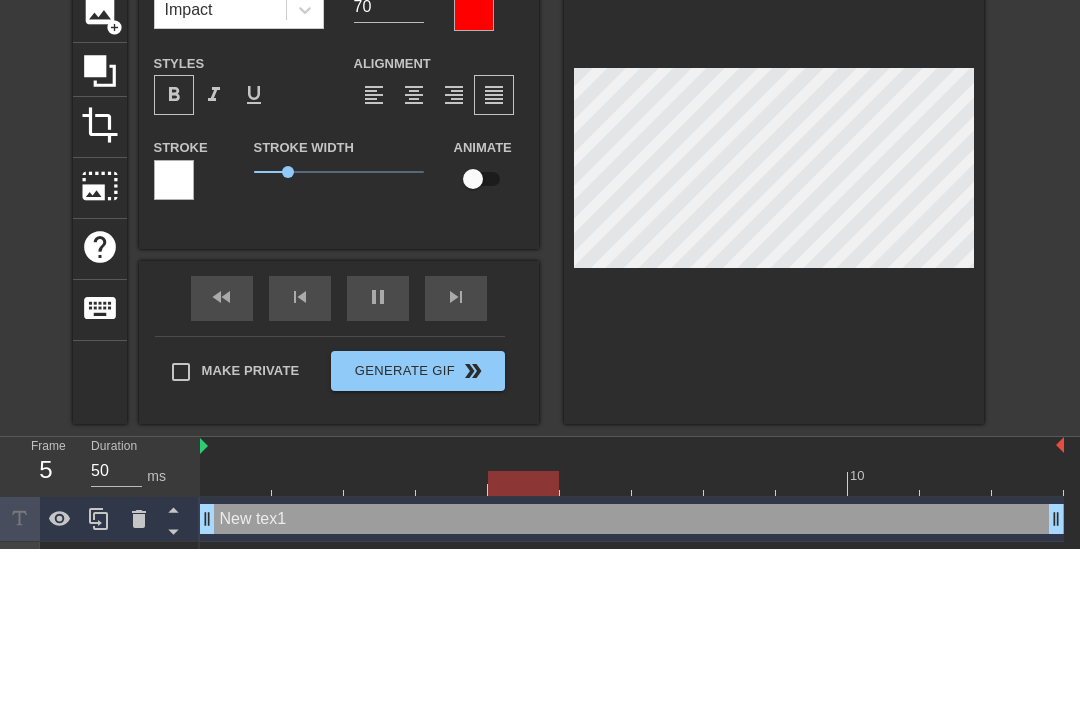 type on "New t1" 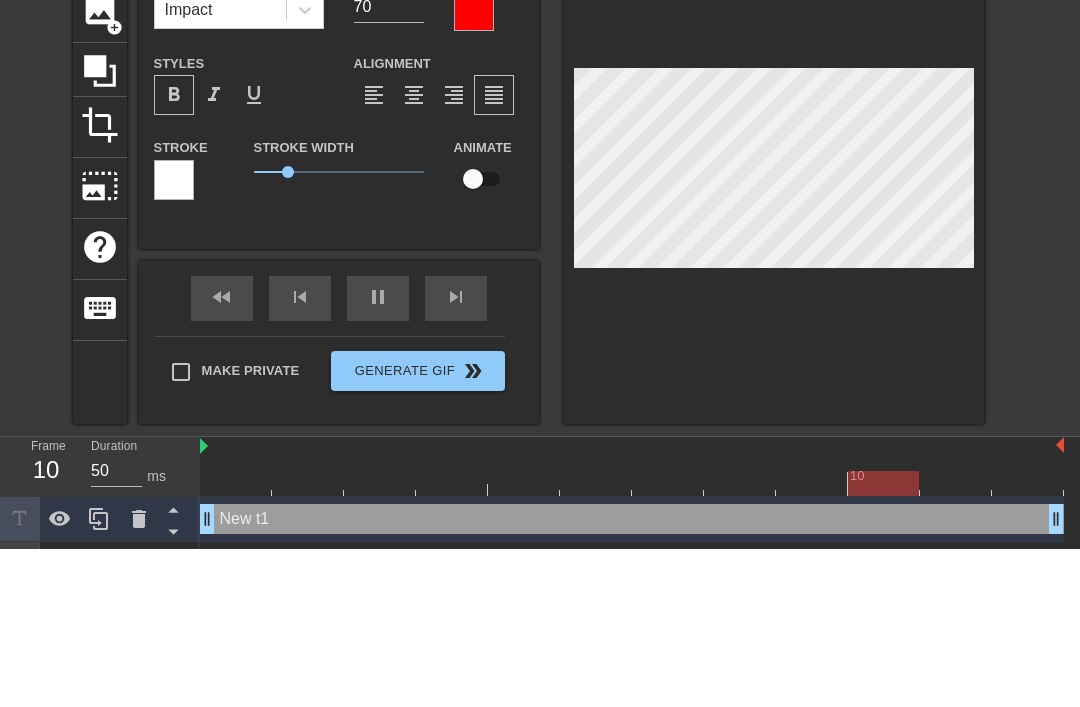 type on "New 1" 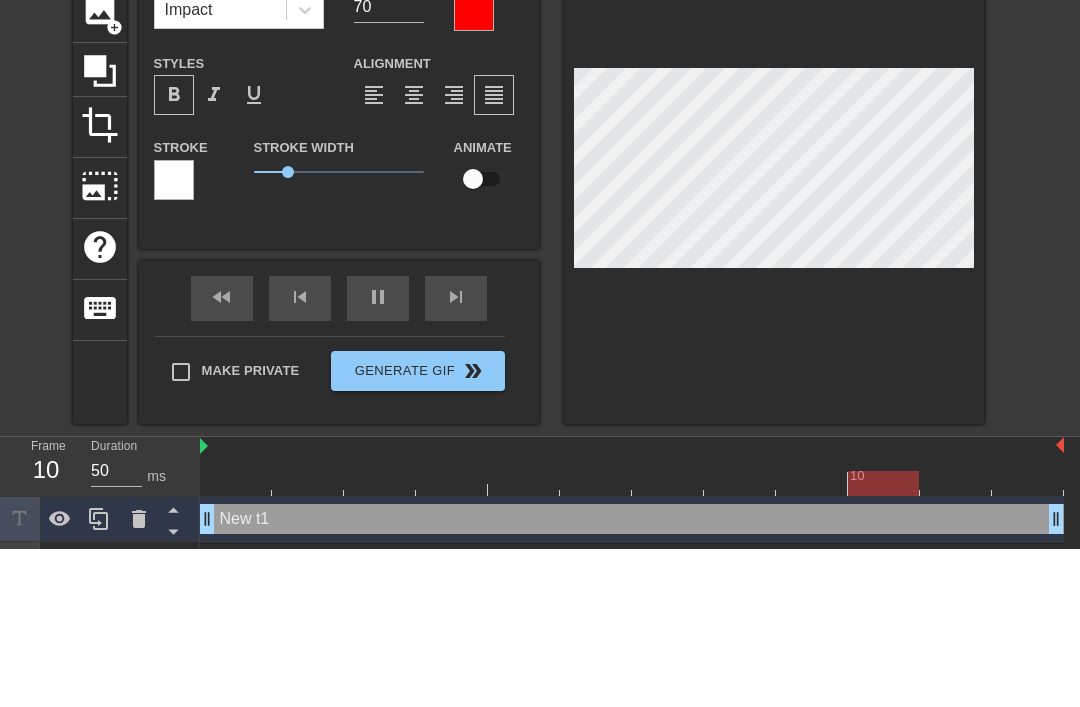 type on "New1" 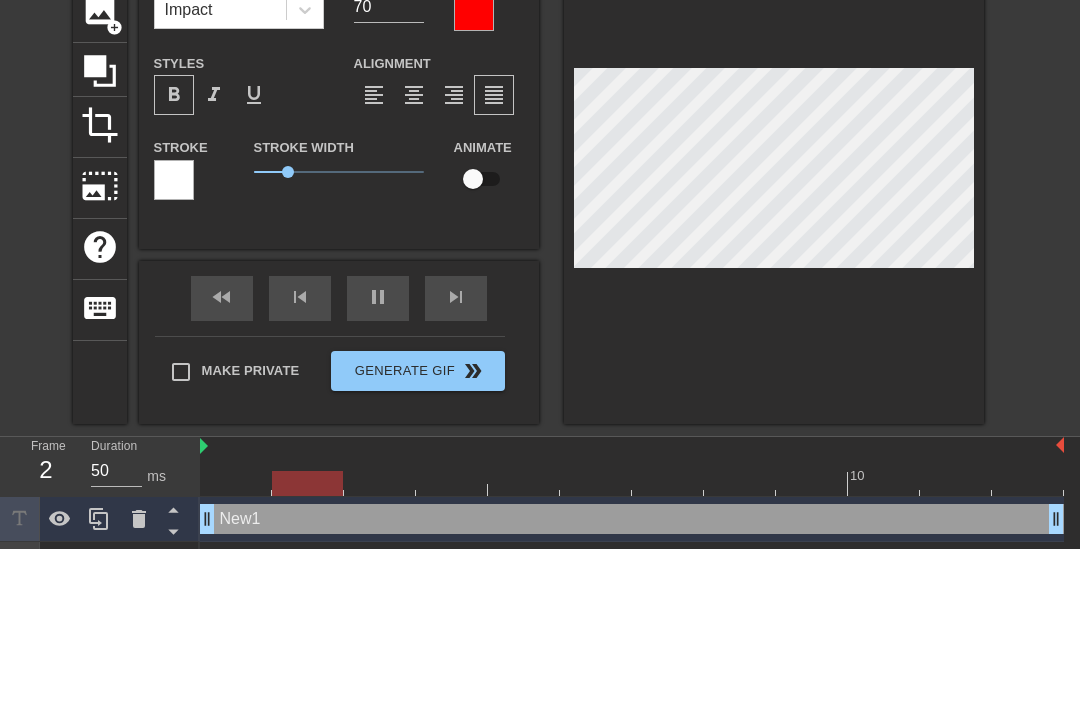 type on "Ne1" 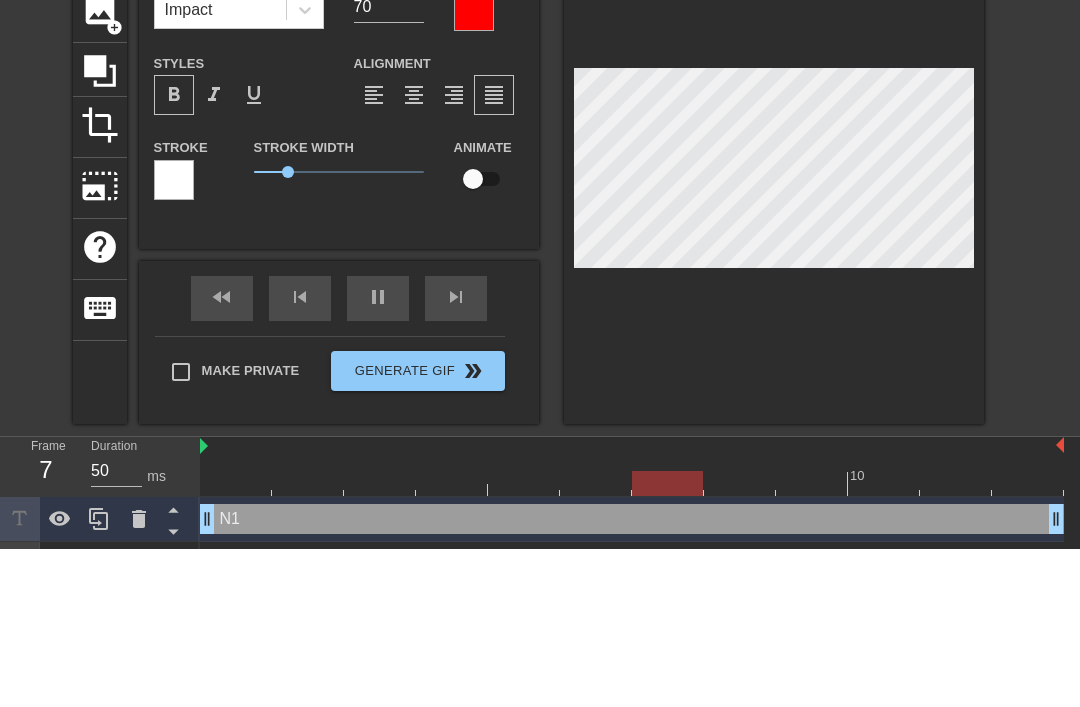 type on "1" 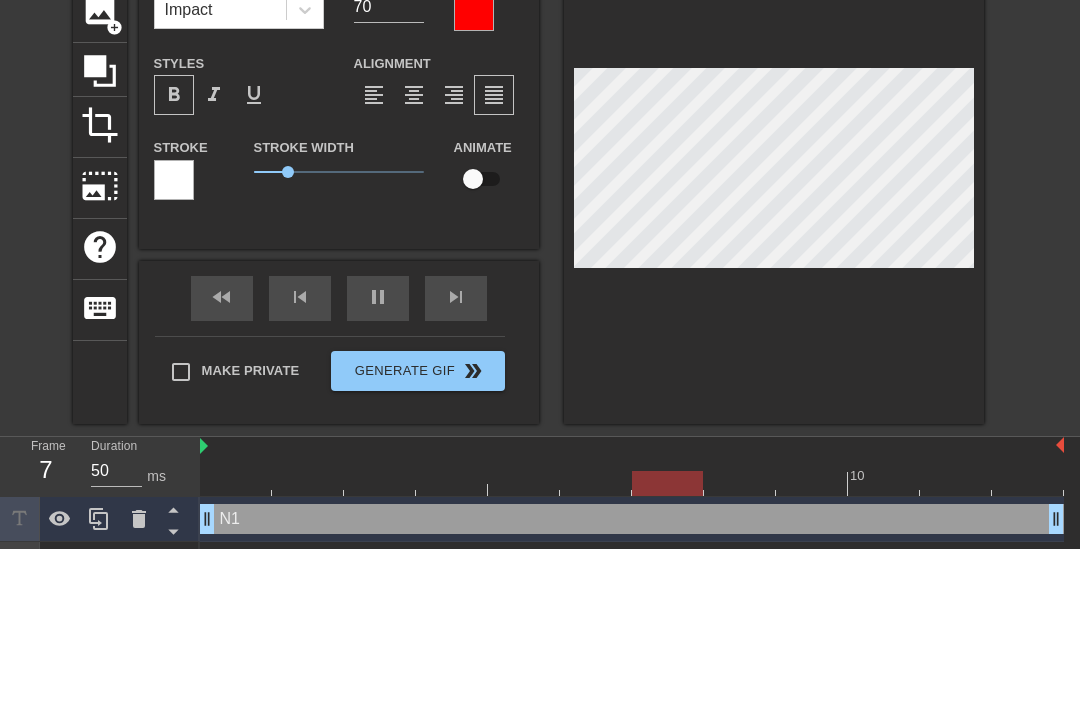 scroll, scrollTop: 0, scrollLeft: 0, axis: both 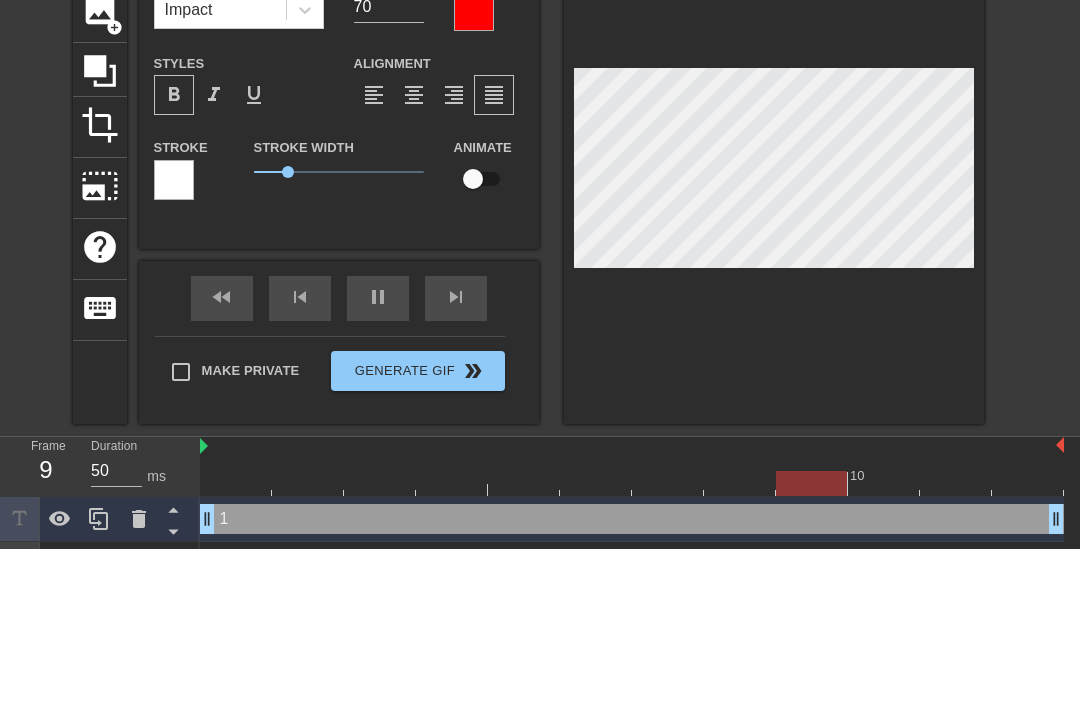 type on "1" 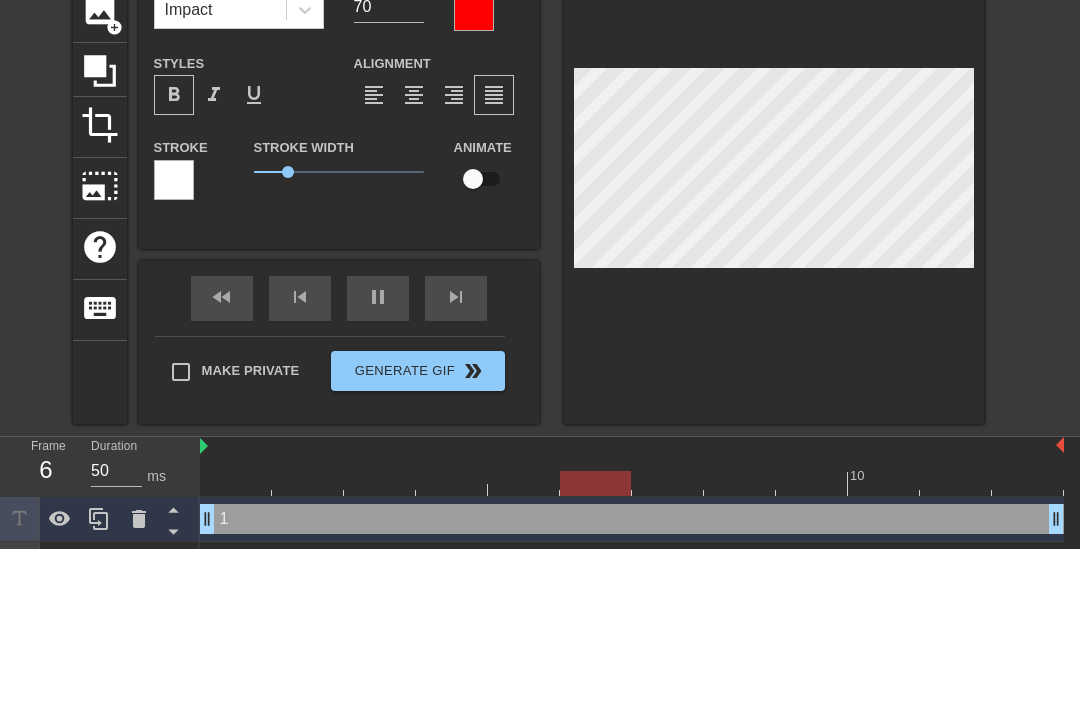 type 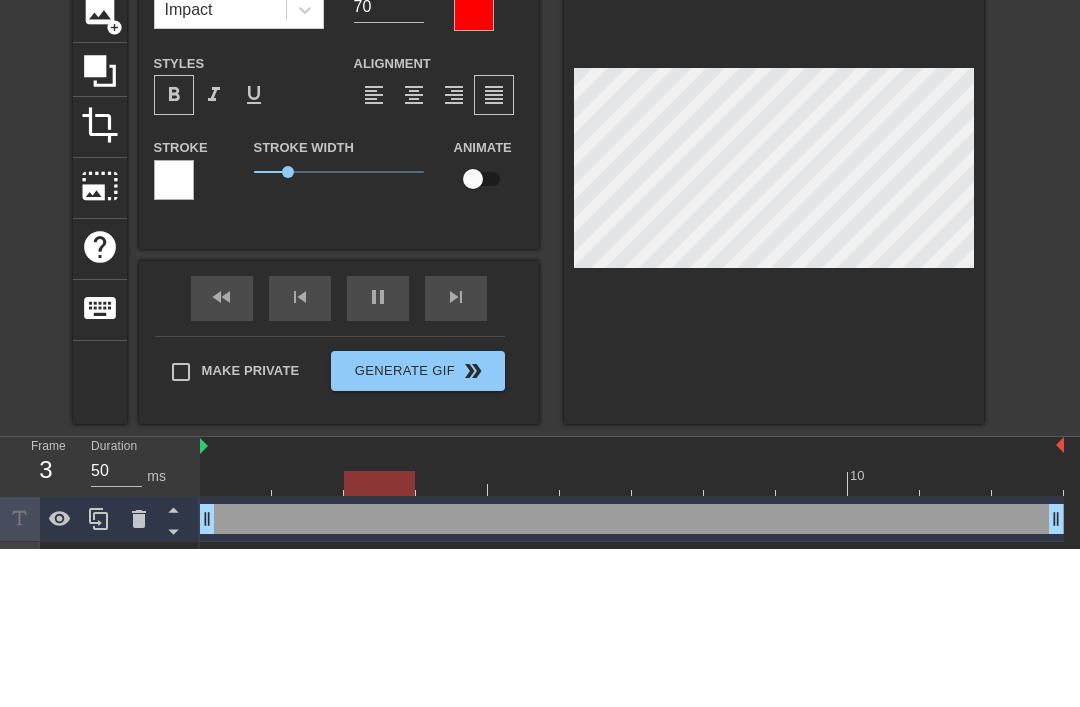 paste on "YOU ARE A [SLUR]" 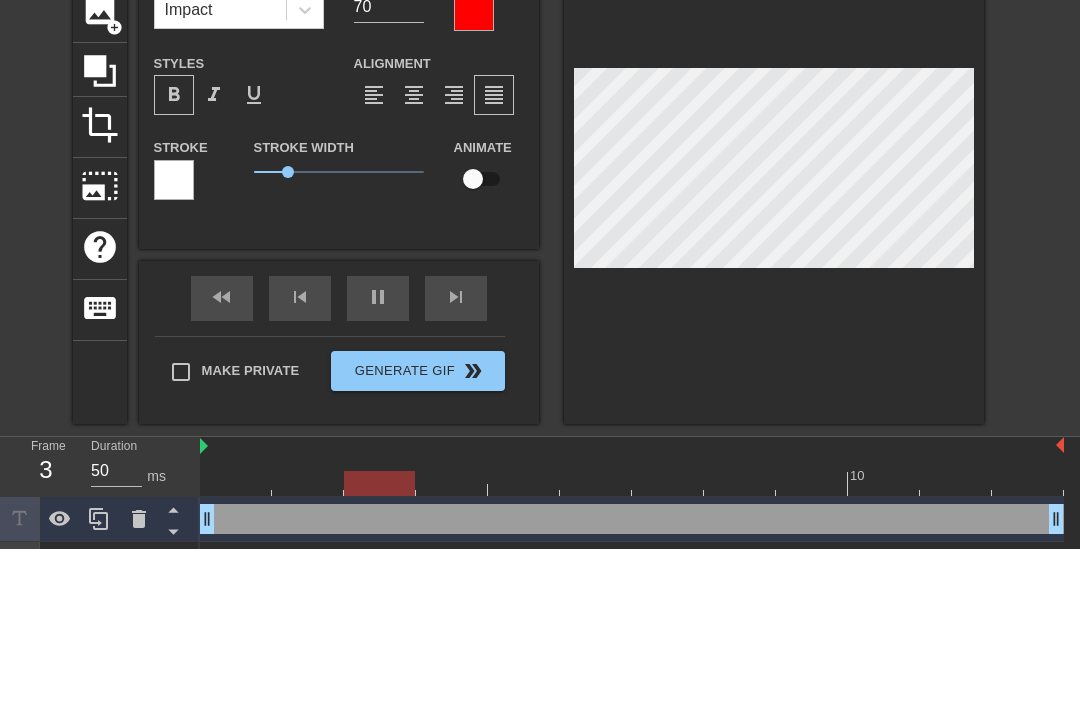 scroll, scrollTop: 0, scrollLeft: 10, axis: horizontal 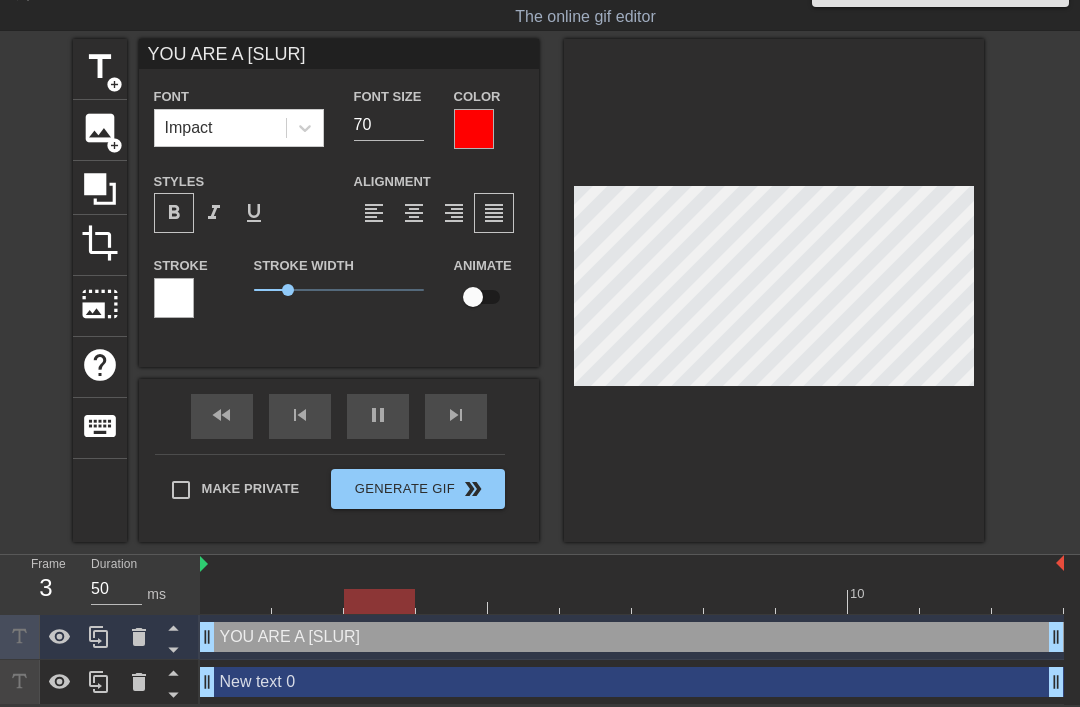 type on "YOU ARE A [SLUR]" 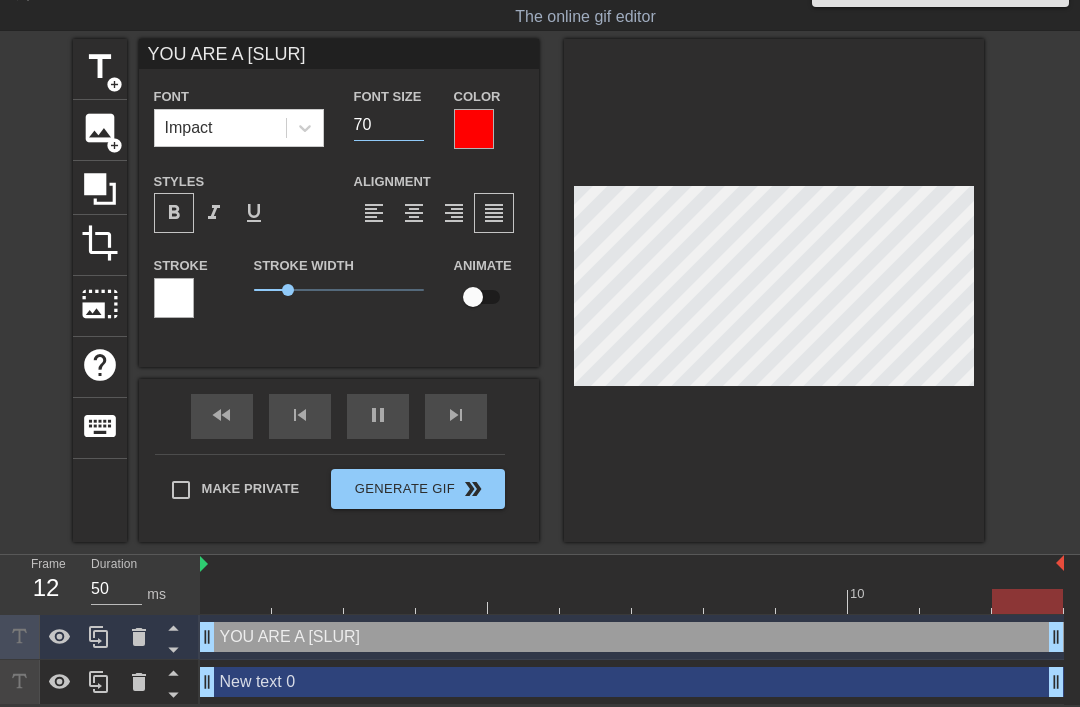type on "7" 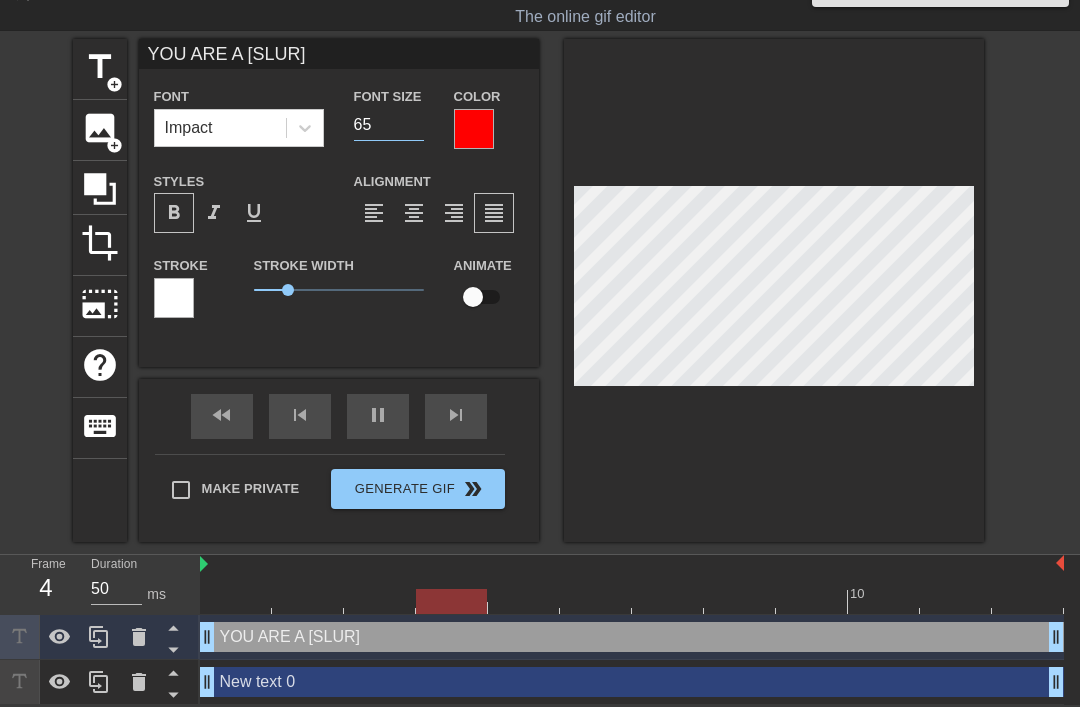 type on "6" 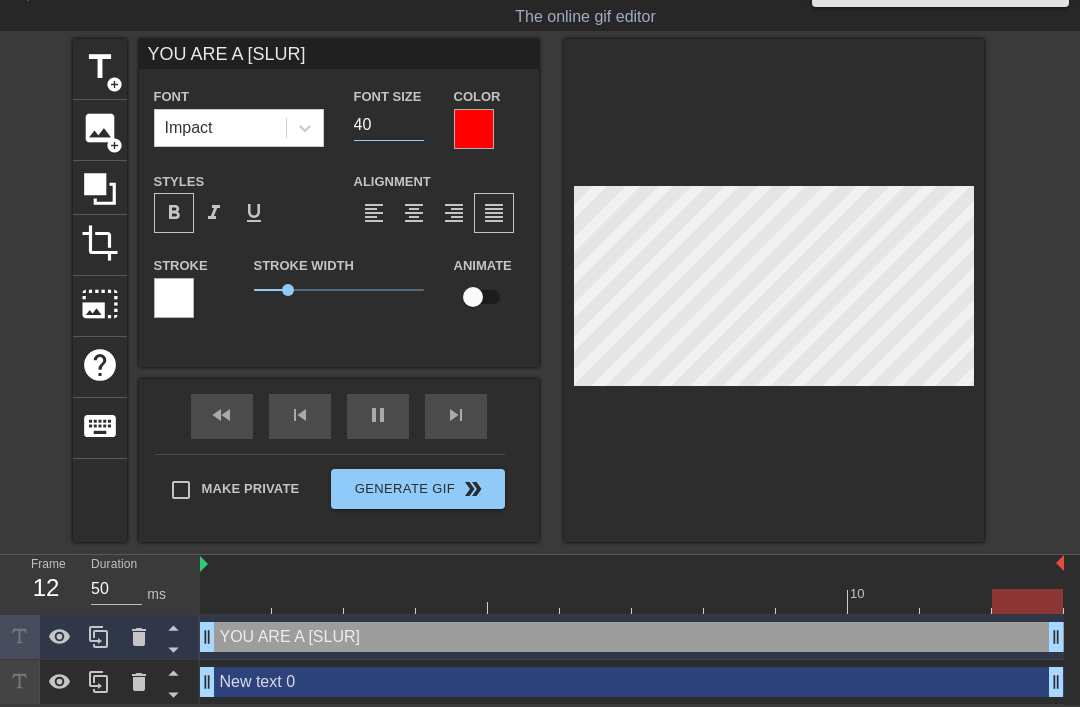 type on "4" 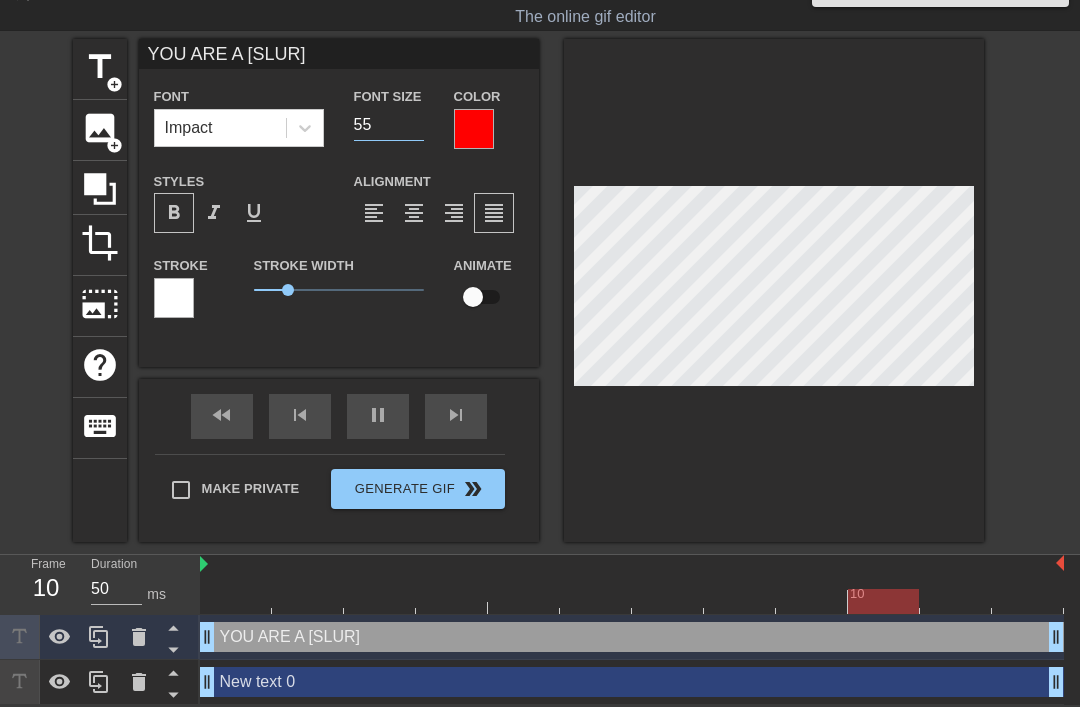 type on "55" 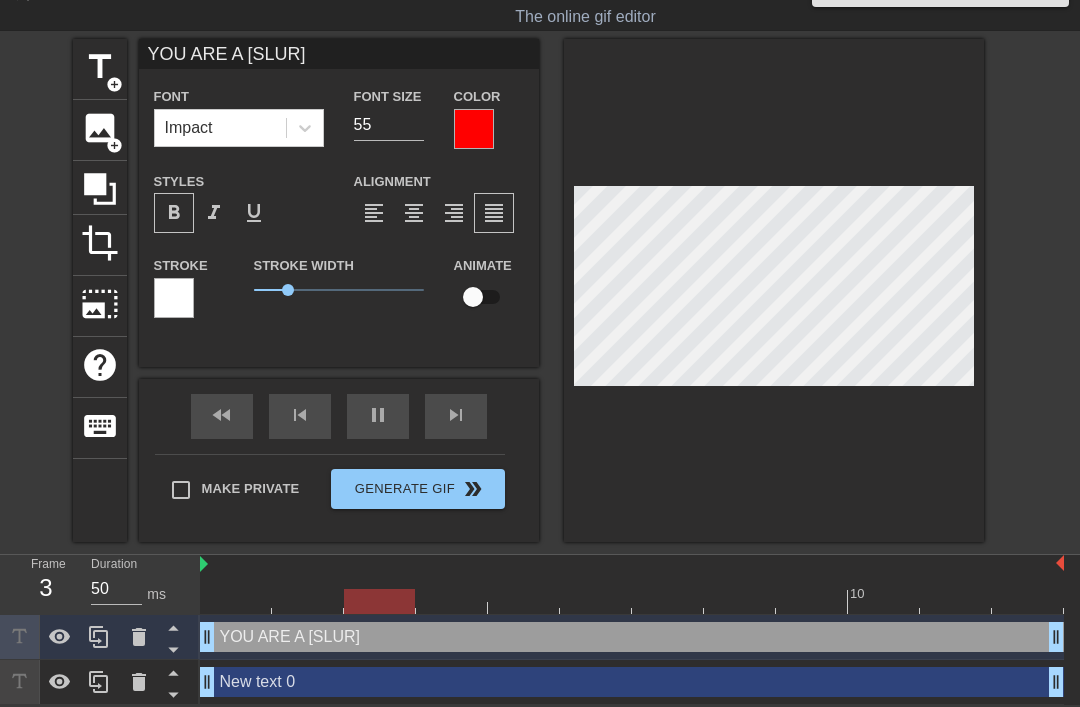 scroll, scrollTop: 41, scrollLeft: 15, axis: both 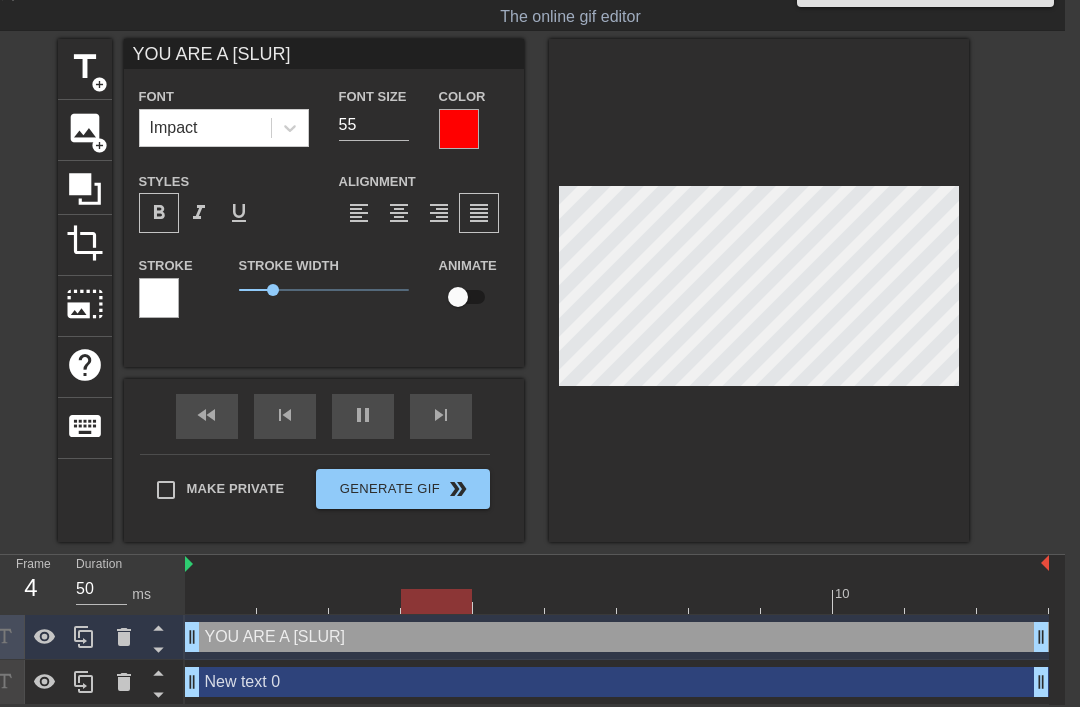 click on "format_align_left" at bounding box center [359, 213] 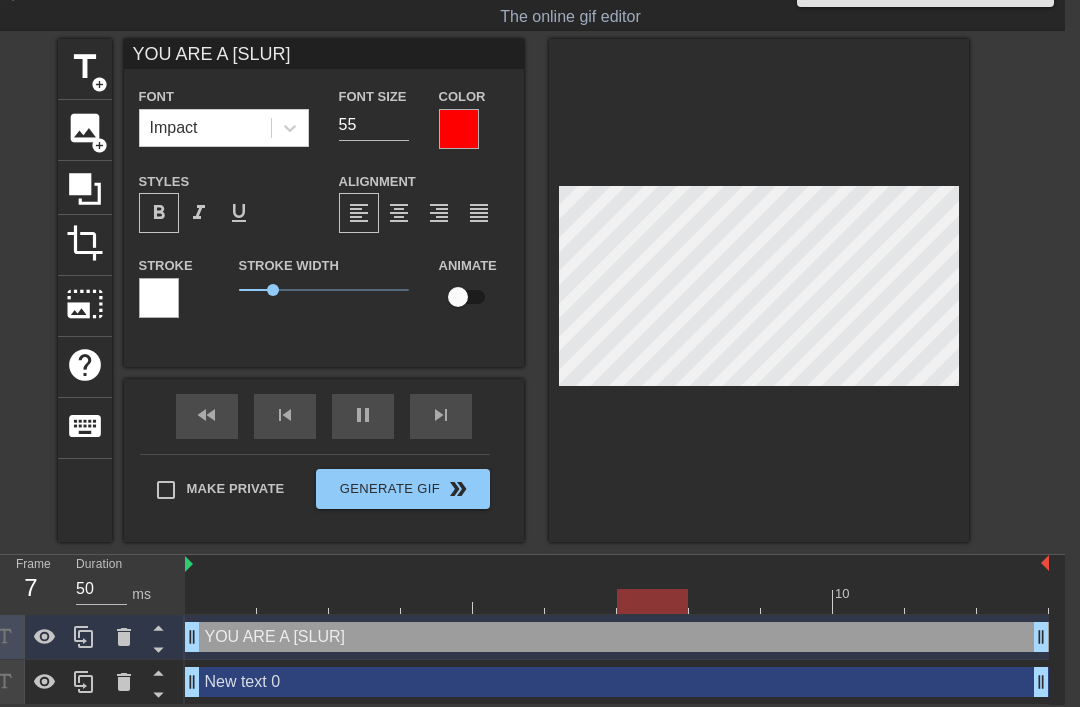 click on "title add_circle image add_circle crop photo_size_select_large help keyboard YOU ARE A [SLUR] Font Impact Font Size 55 Color Styles format_bold format_italic format_underline Alignment format_align_left format_align_center format_align_right format_align_justify Stroke Stroke Width 1 Animate fast_rewind skip_previous pause skip_next Make Private Generate Gif double_arrow" at bounding box center (525, 290) 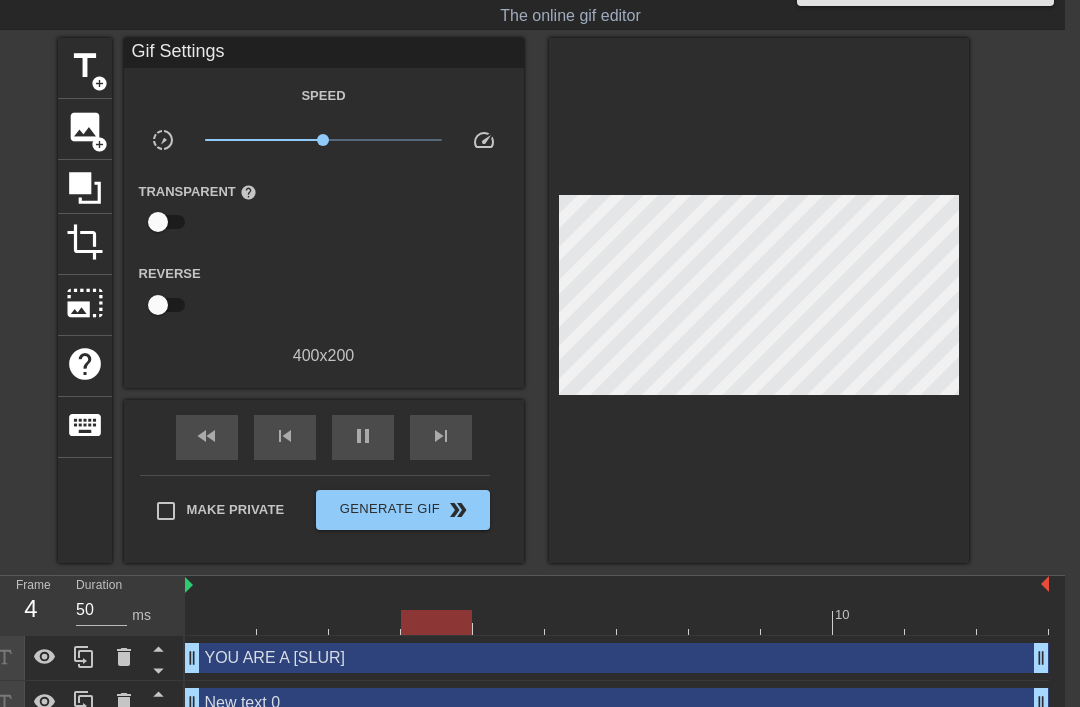 click on "title add_circle image add_circle crop photo_size_select_large help keyboard Gif Settings Speed slow_motion_video x1.00 speed Transparent help Reverse 400  x  200 fast_rewind skip_previous pause skip_next Make Private Generate Gif double_arrow" at bounding box center (525, 300) 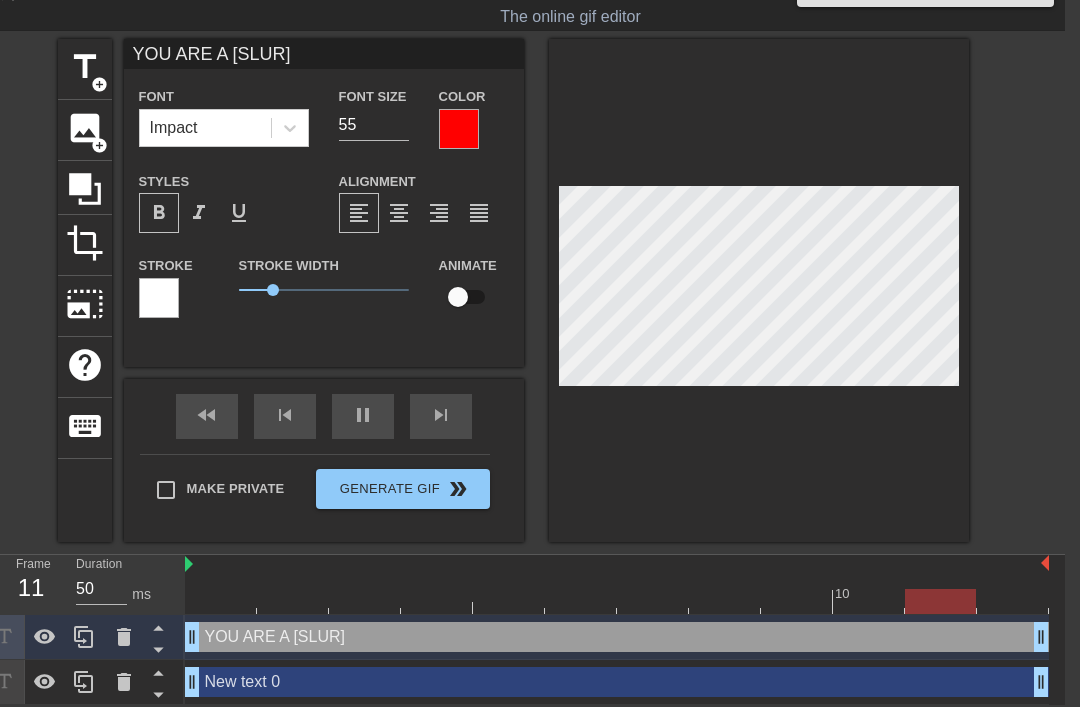 click on "title add_circle image add_circle crop photo_size_select_large help keyboard YOU ARE A [SLUR] Font Impact Font Size 55 Color Styles format_bold format_italic format_underline Alignment format_align_left format_align_center format_align_right format_align_justify Stroke Stroke Width 1 Animate fast_rewind skip_previous pause skip_next Make Private Generate Gif double_arrow" at bounding box center [525, 290] 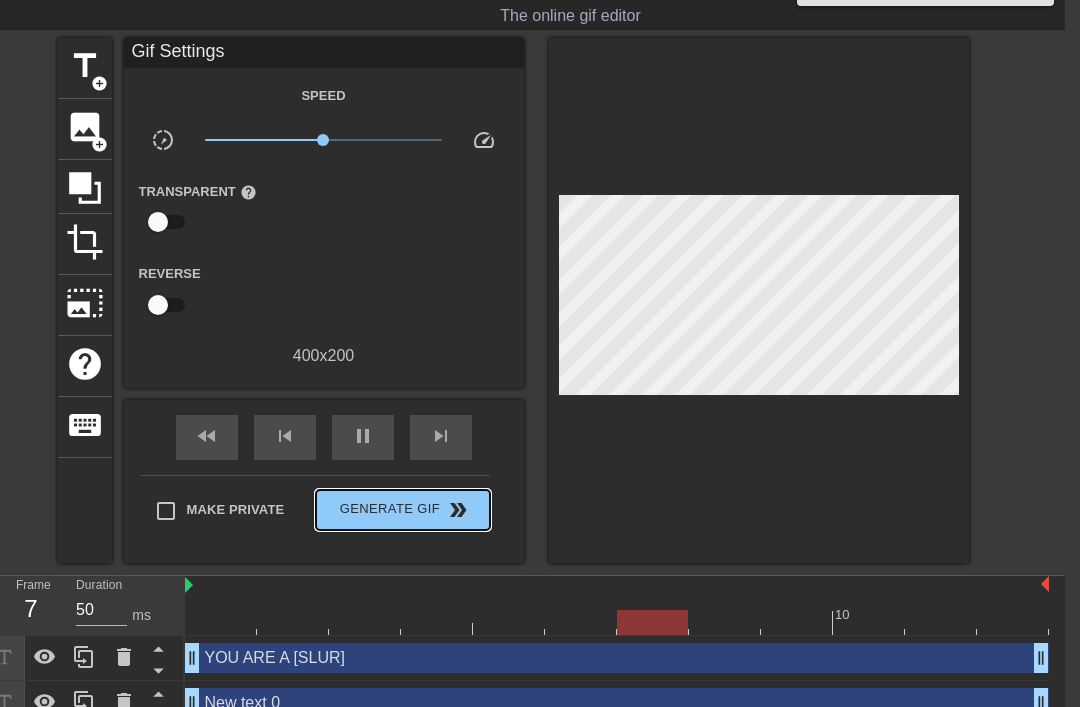 click on "Generate Gif double_arrow" at bounding box center [402, 510] 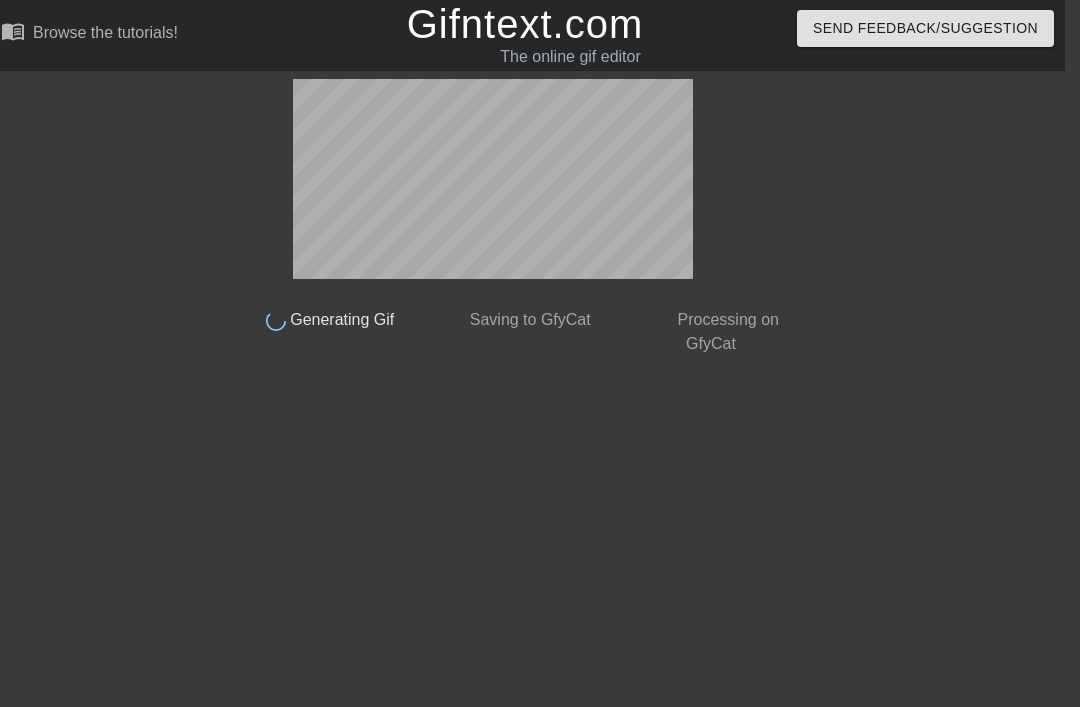 scroll, scrollTop: 0, scrollLeft: 15, axis: horizontal 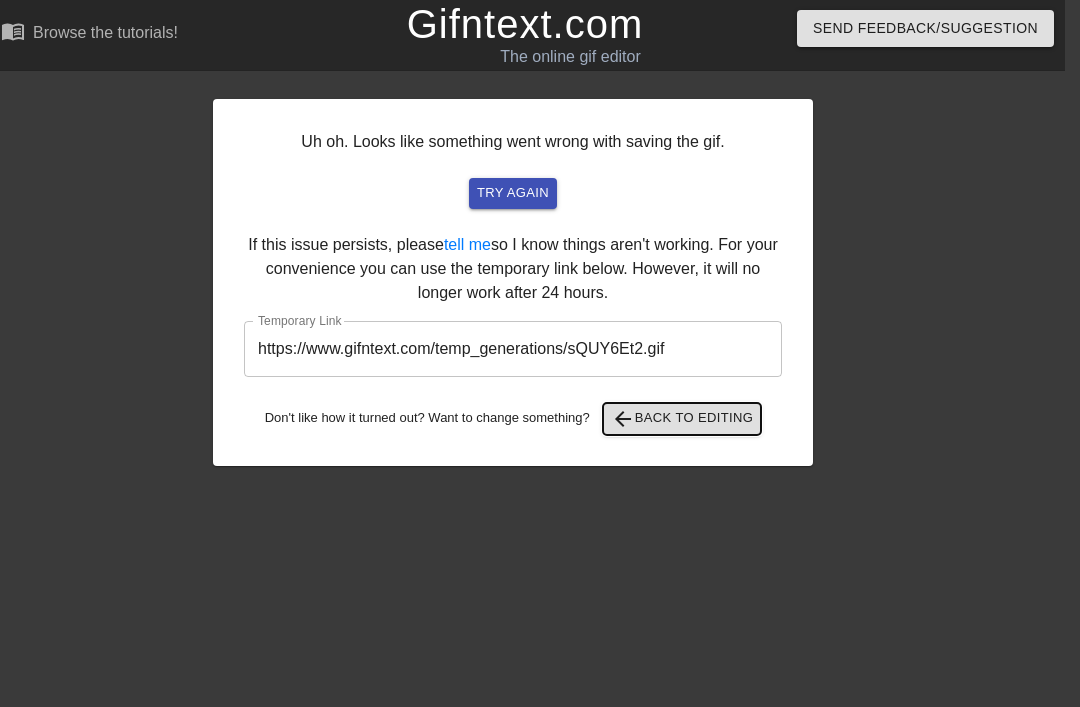 click on "arrow_back Back to Editing" at bounding box center [682, 419] 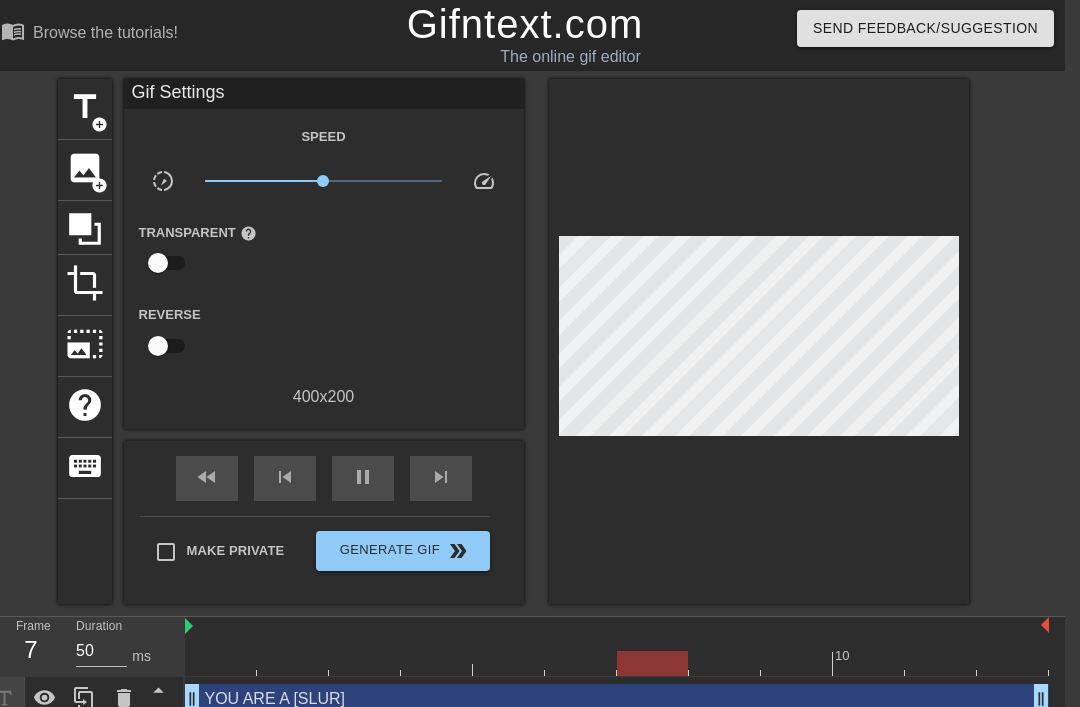 click on "Make Private" at bounding box center [166, 552] 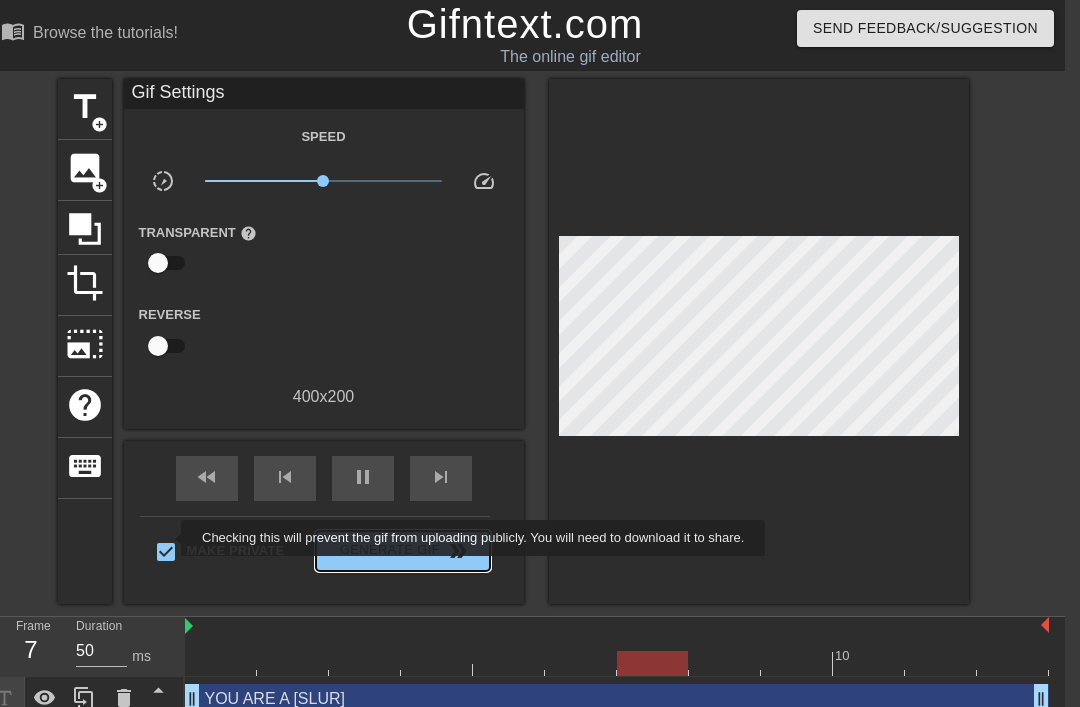 click on "Generate Gif double_arrow" at bounding box center [402, 551] 